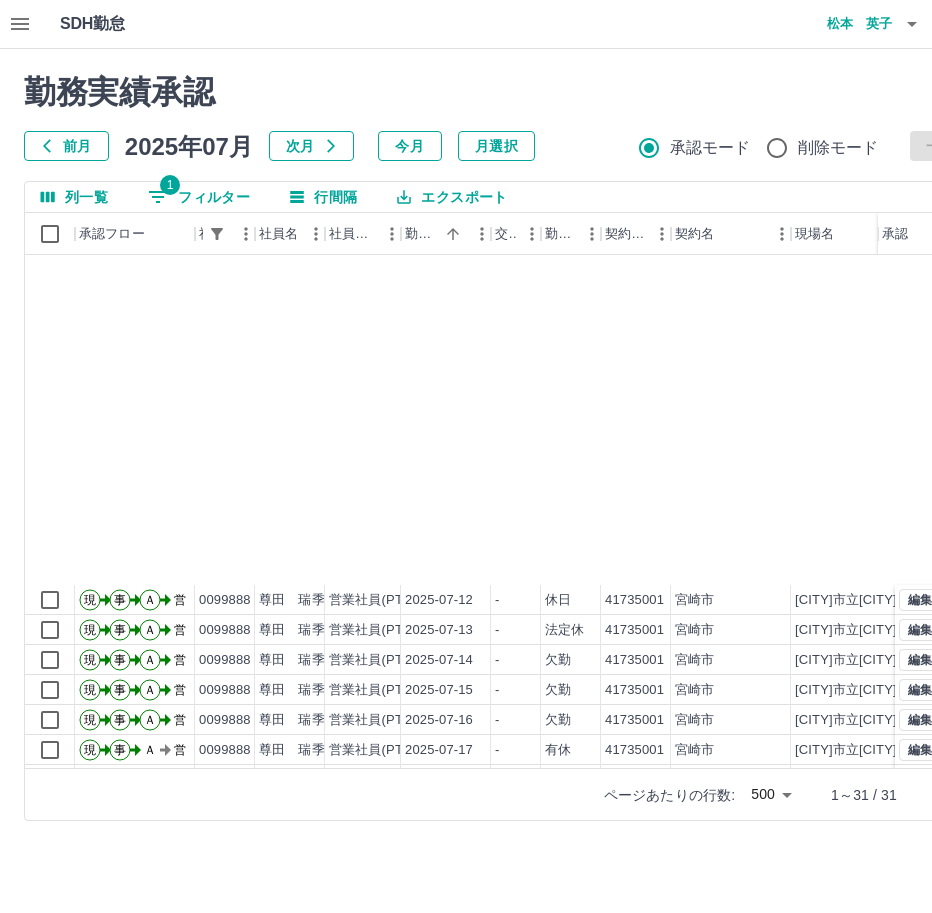 scroll, scrollTop: 0, scrollLeft: 0, axis: both 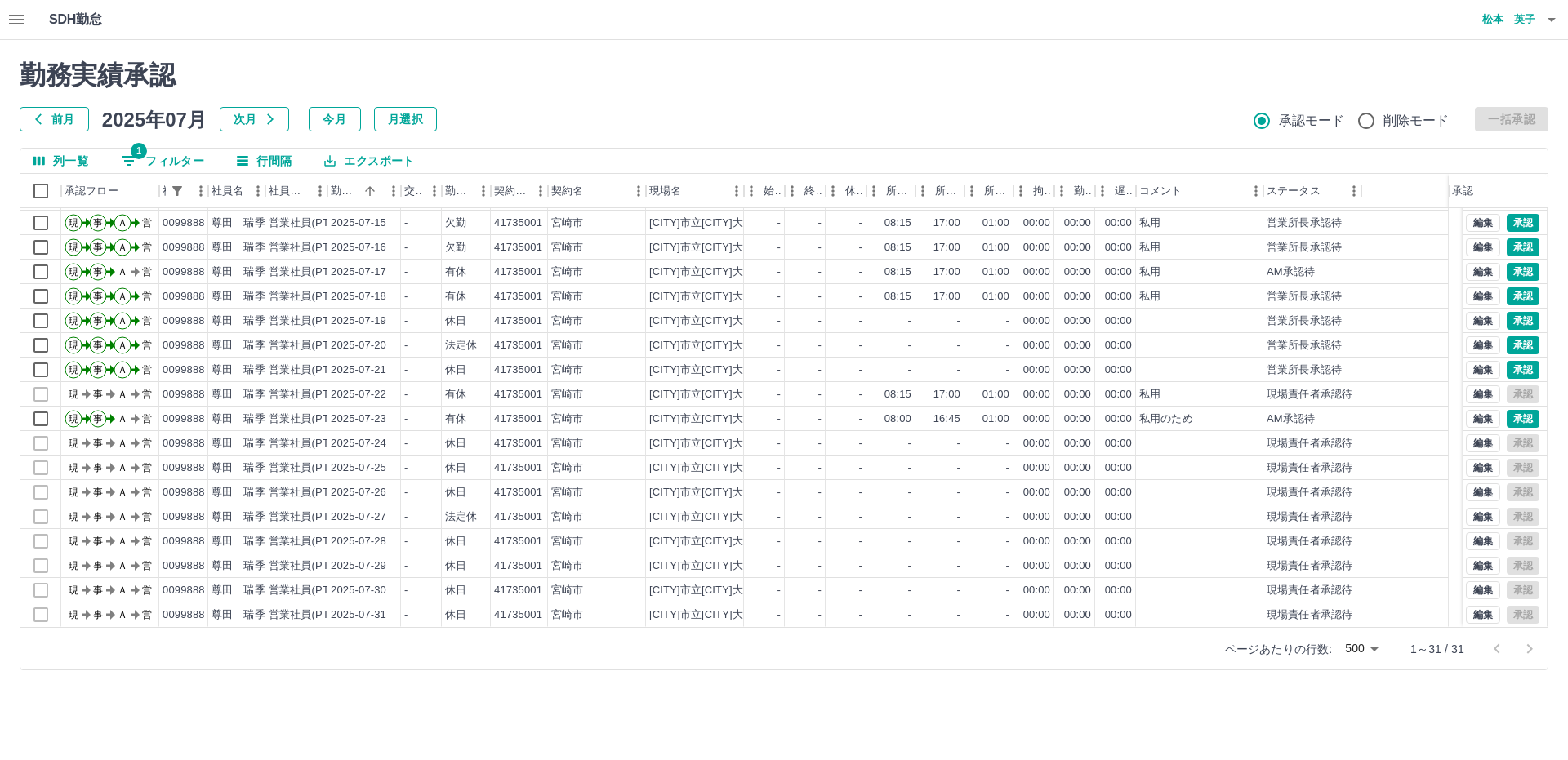click on "1 フィルター" at bounding box center [163, 161] 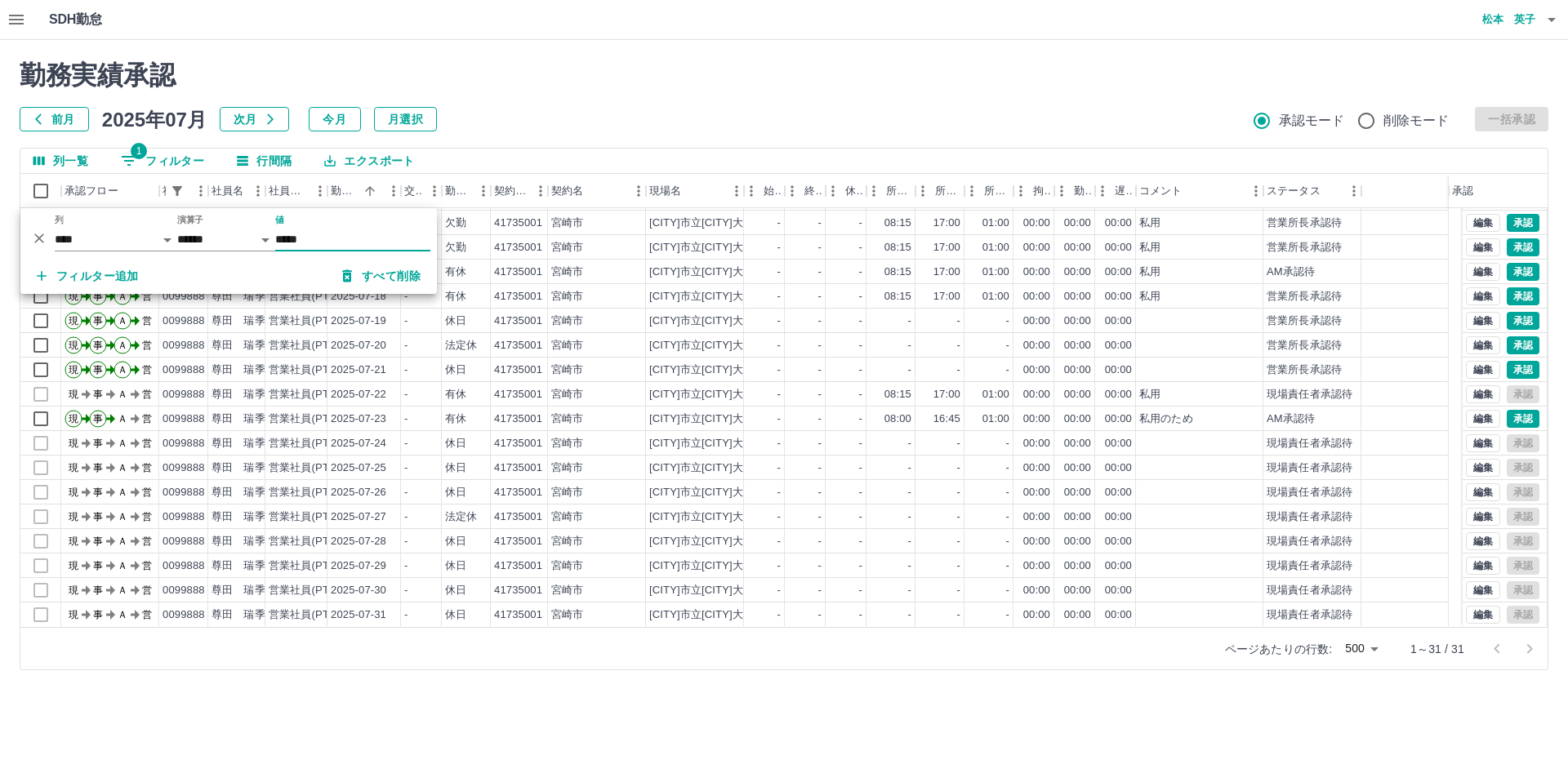 click 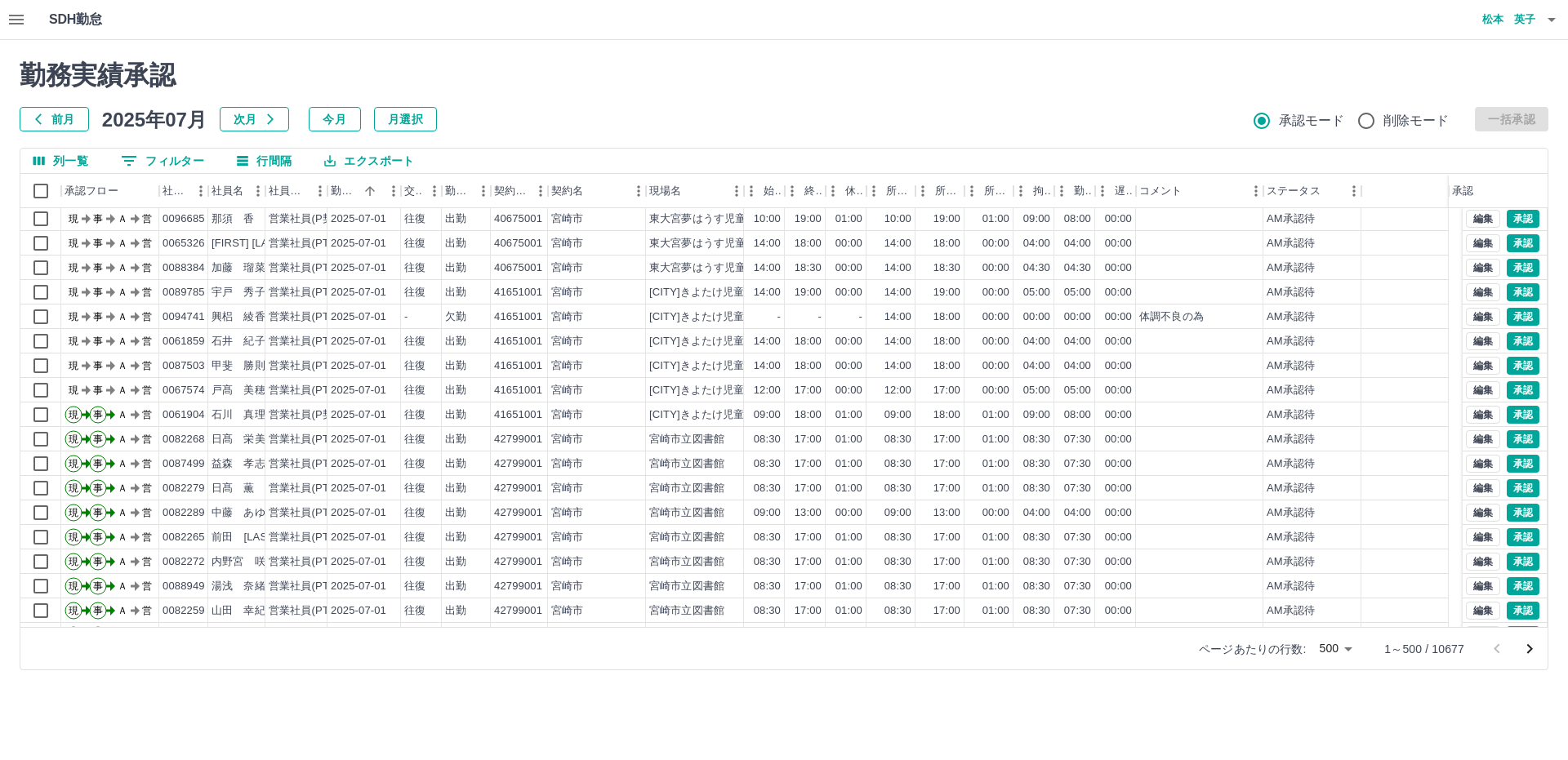 scroll, scrollTop: 0, scrollLeft: 0, axis: both 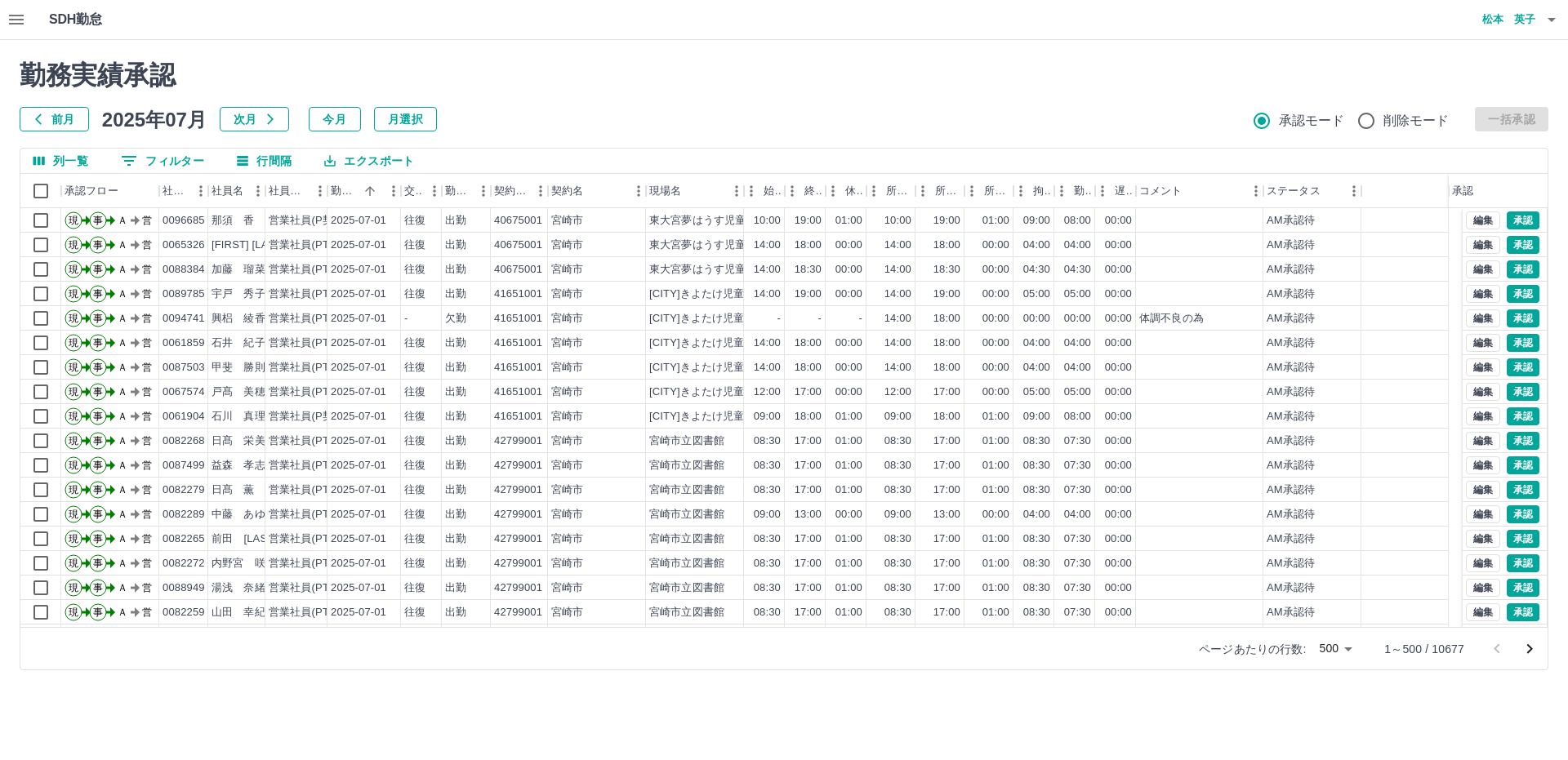 click on "SDH勤怠 松本　英子 勤務実績承認 前月 2025年07月 次月 今月 月選択 承認モード 削除モード 一括承認 列一覧 0 フィルター 行間隔 エクスポート 承認フロー 社員番号 社員名 社員区分 勤務日 交通費 勤務区分 契約コード 契約名 現場名 始業 終業 休憩 所定開始 所定終業 所定休憩 拘束 勤務 遅刻等 コメント ステータス 承認 現 事 Ａ 営 0096685 那須　香 営業社員(P契約) 2025-07-01 往復 出勤 40675001 [CITY] [CITY]東大宮夢はうす児童クラブ 10:00 19:00 01:00 10:00 19:00 01:00 09:00 08:00 00:00 AM承認待 現 事 Ａ 営 0065326 木村　千代子 営業社員(PT契約) 2025-07-01 往復 出勤 40675001 [CITY] [CITY]東大宮夢はうす児童クラブ 14:00 18:00 00:00 14:00 18:00 00:00 04:00 04:00 00:00 AM承認待 現 事 Ａ 営 0088384 加藤　瑠菜 営業社員(PT契約) 2025-07-01 往復 出勤 40675001 [CITY] [CITY]東大宮夢はうす児童クラブ 14:00 18:30 00:00 14:00 18:30" at bounding box center [784, 344] 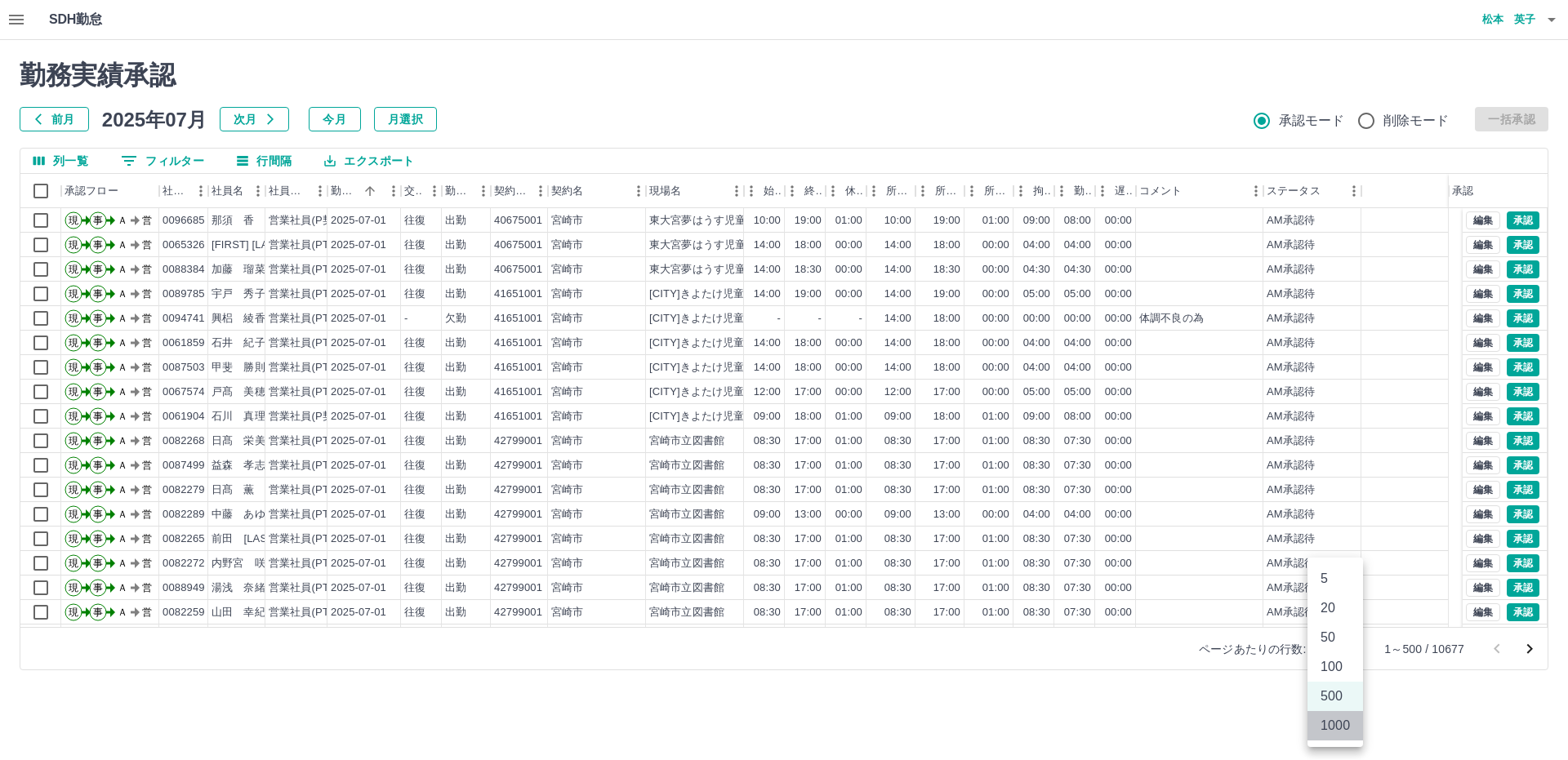 click on "1000" at bounding box center (1335, 726) 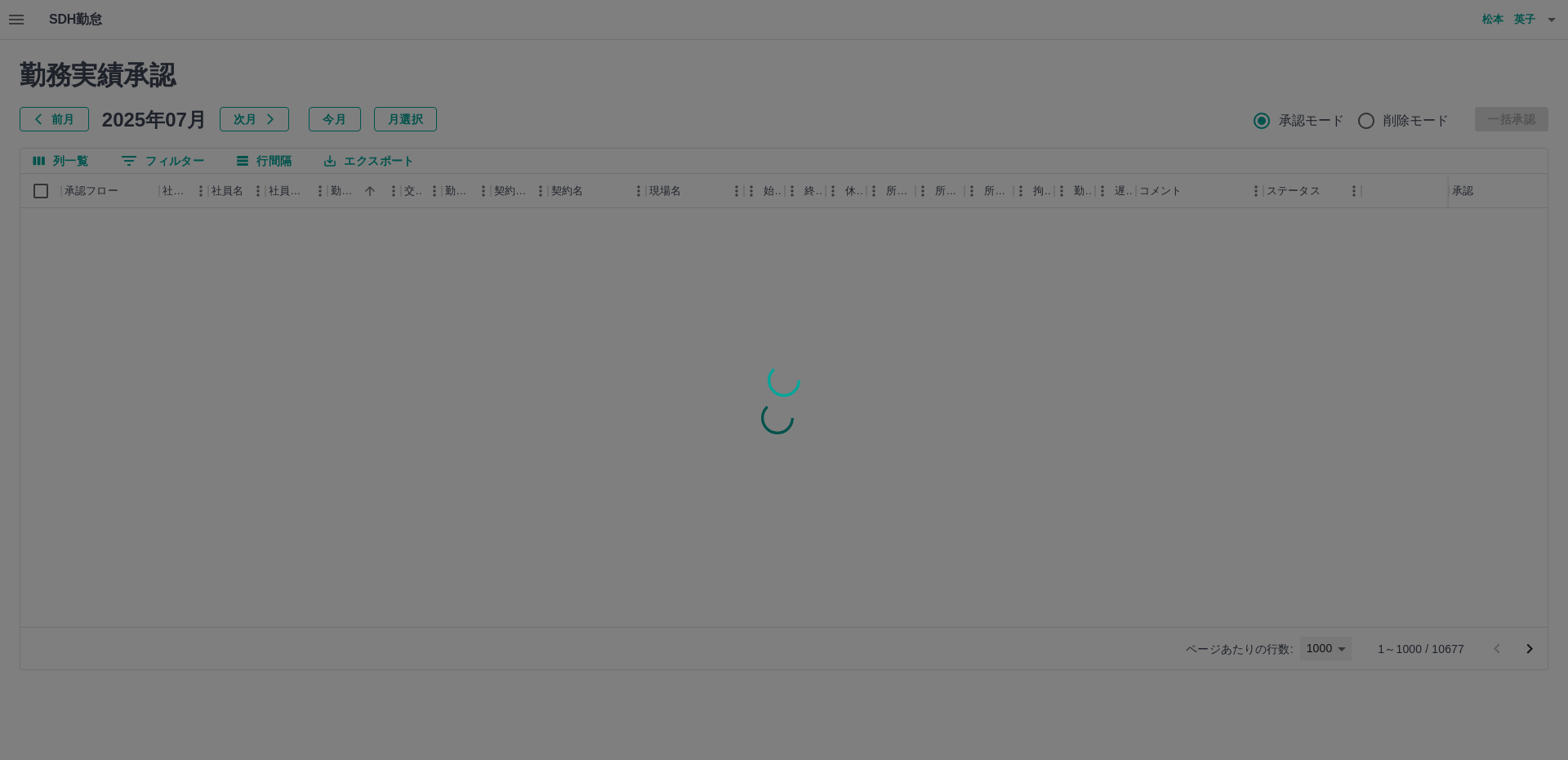 type on "****" 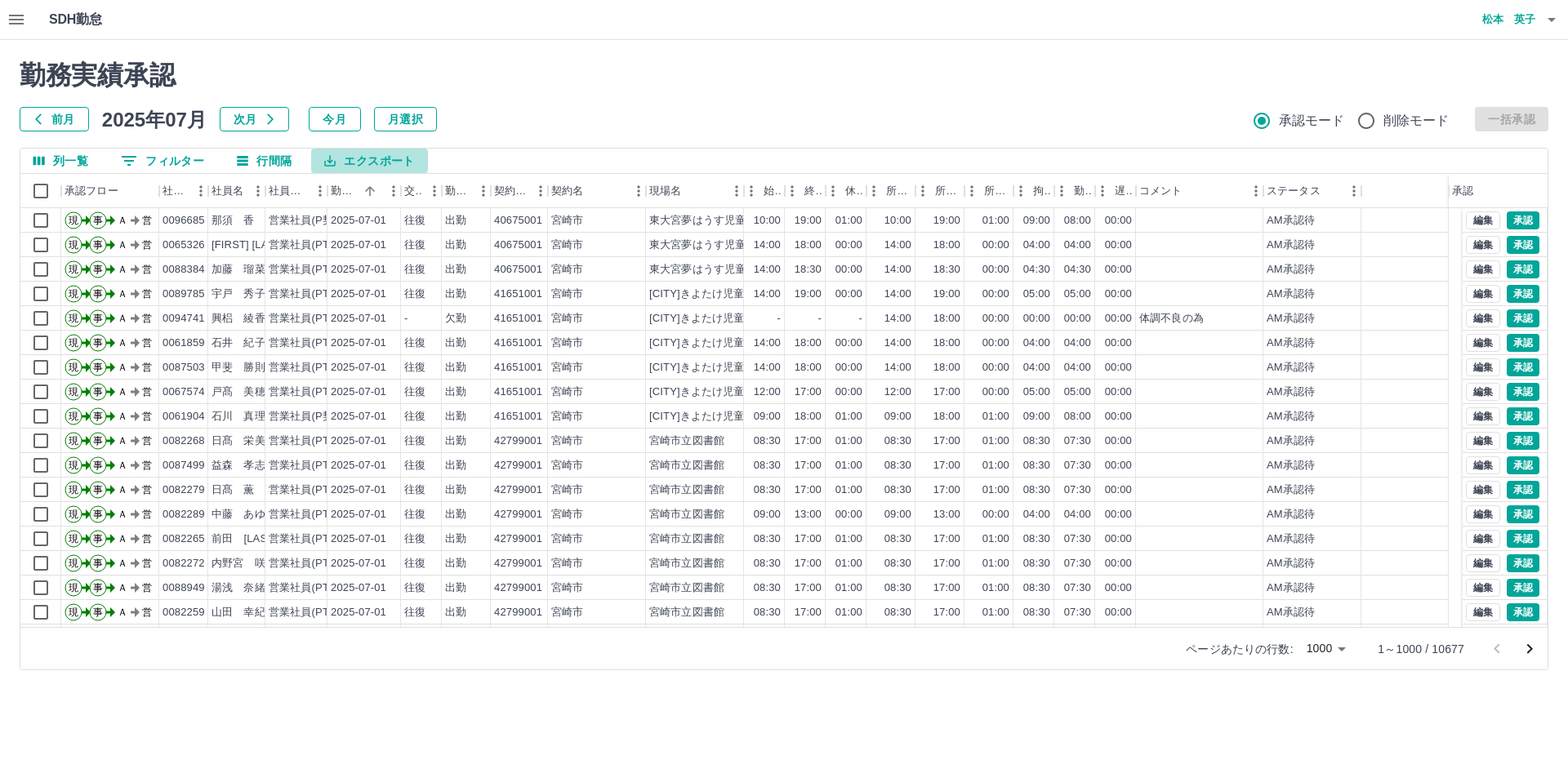 click on "エクスポート" at bounding box center (369, 161) 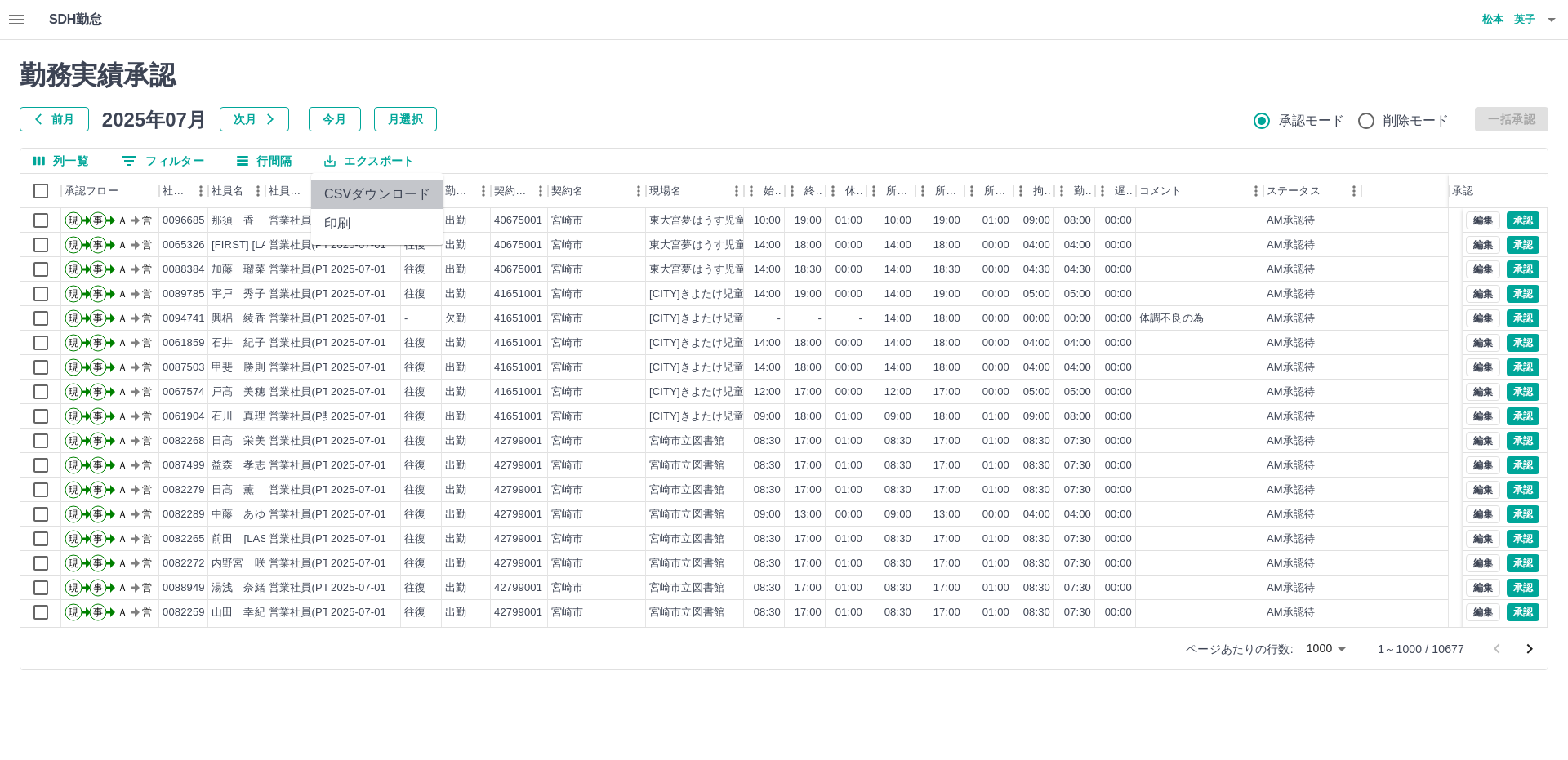 click on "CSVダウンロード" at bounding box center (377, 194) 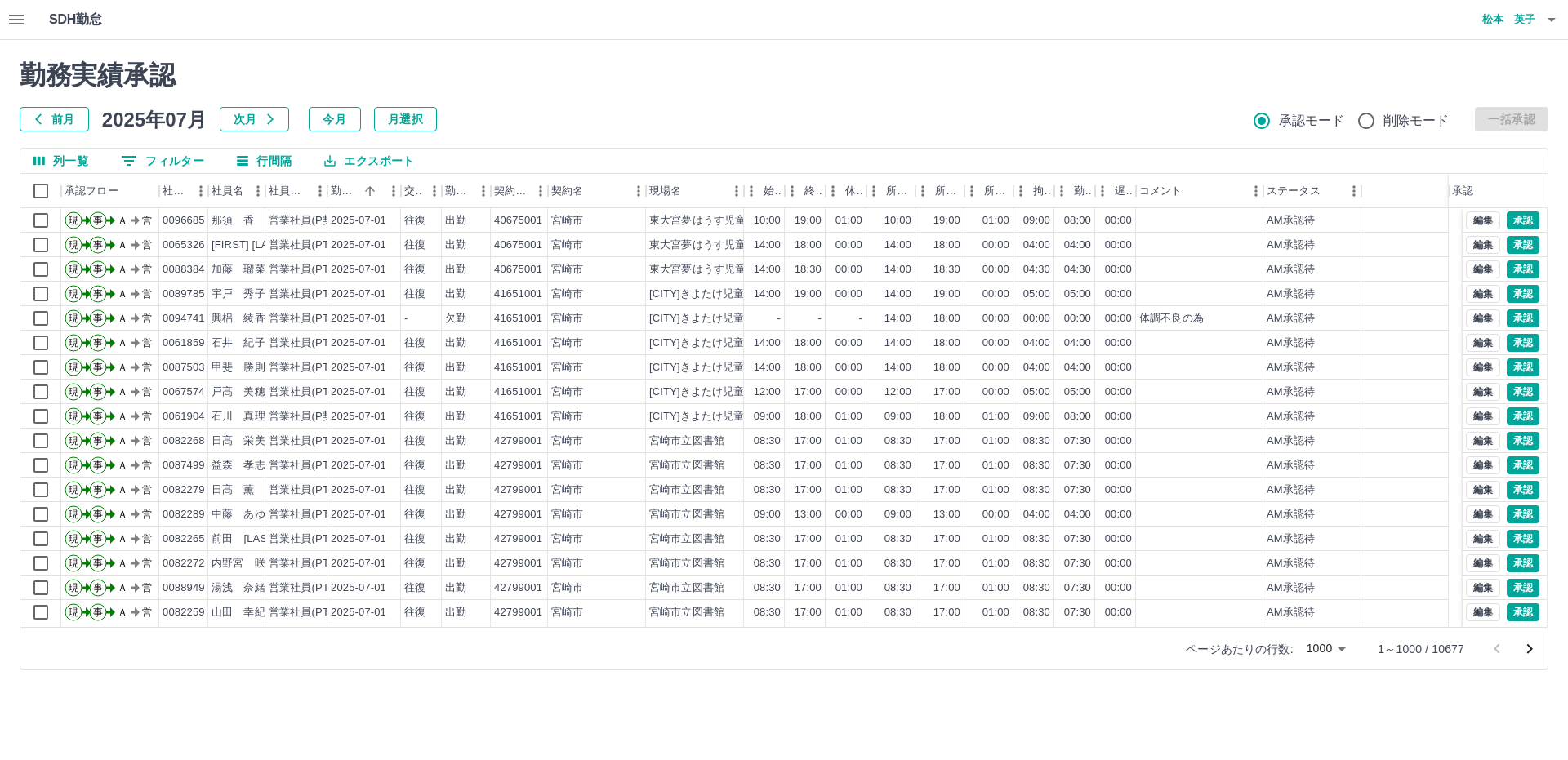 click on "0 フィルター" at bounding box center [163, 161] 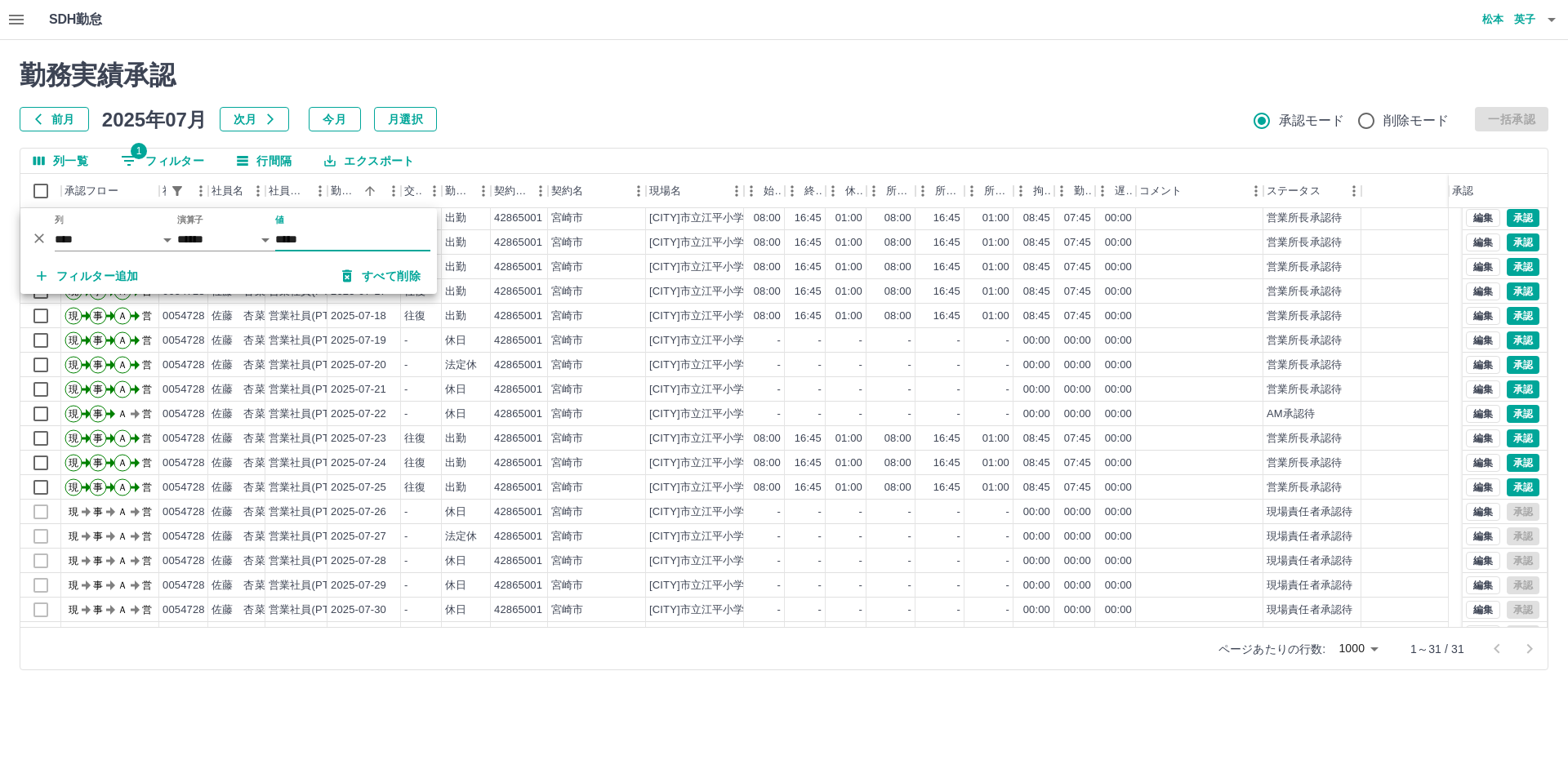 scroll, scrollTop: 340, scrollLeft: 0, axis: vertical 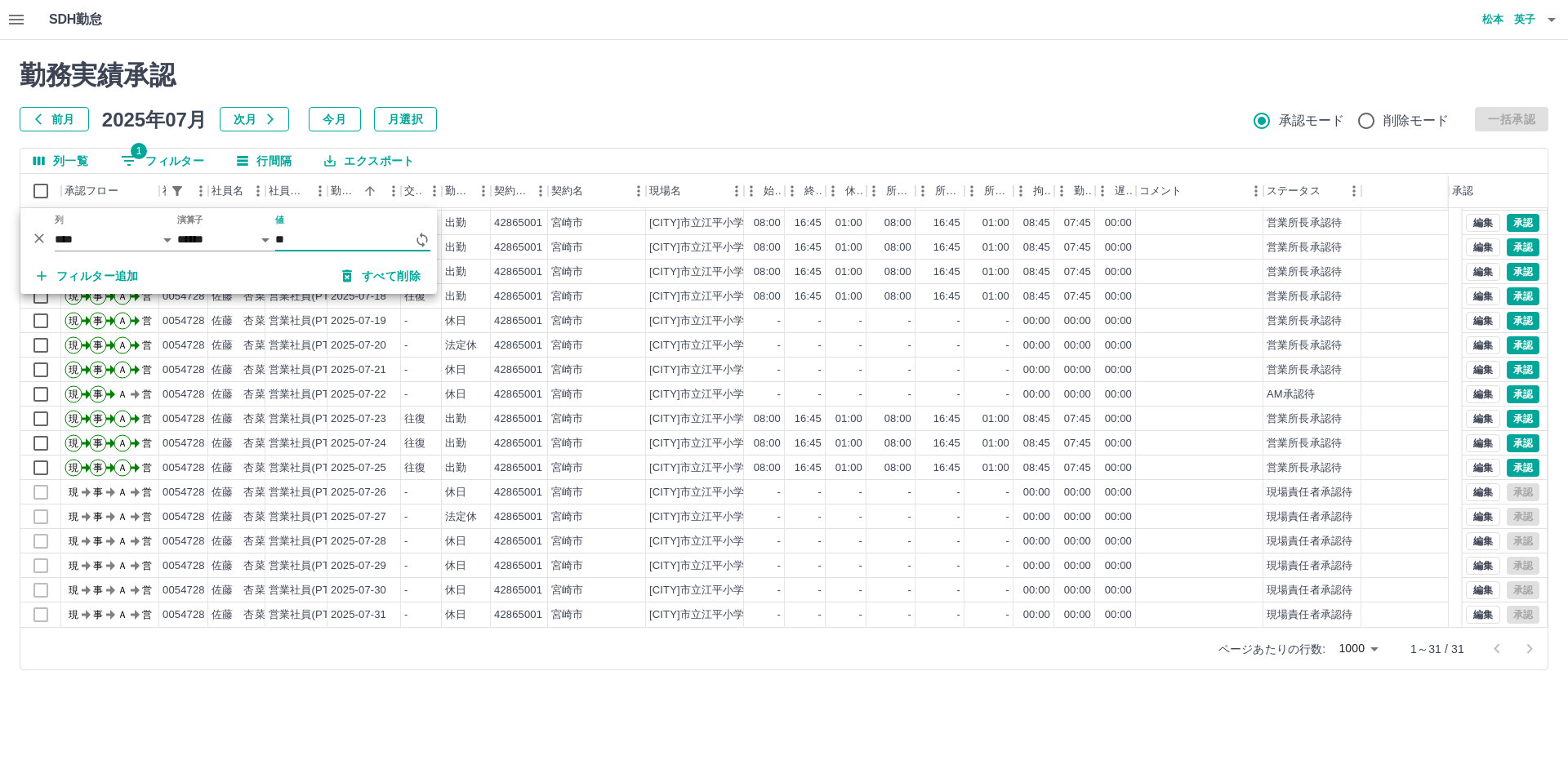 type on "*" 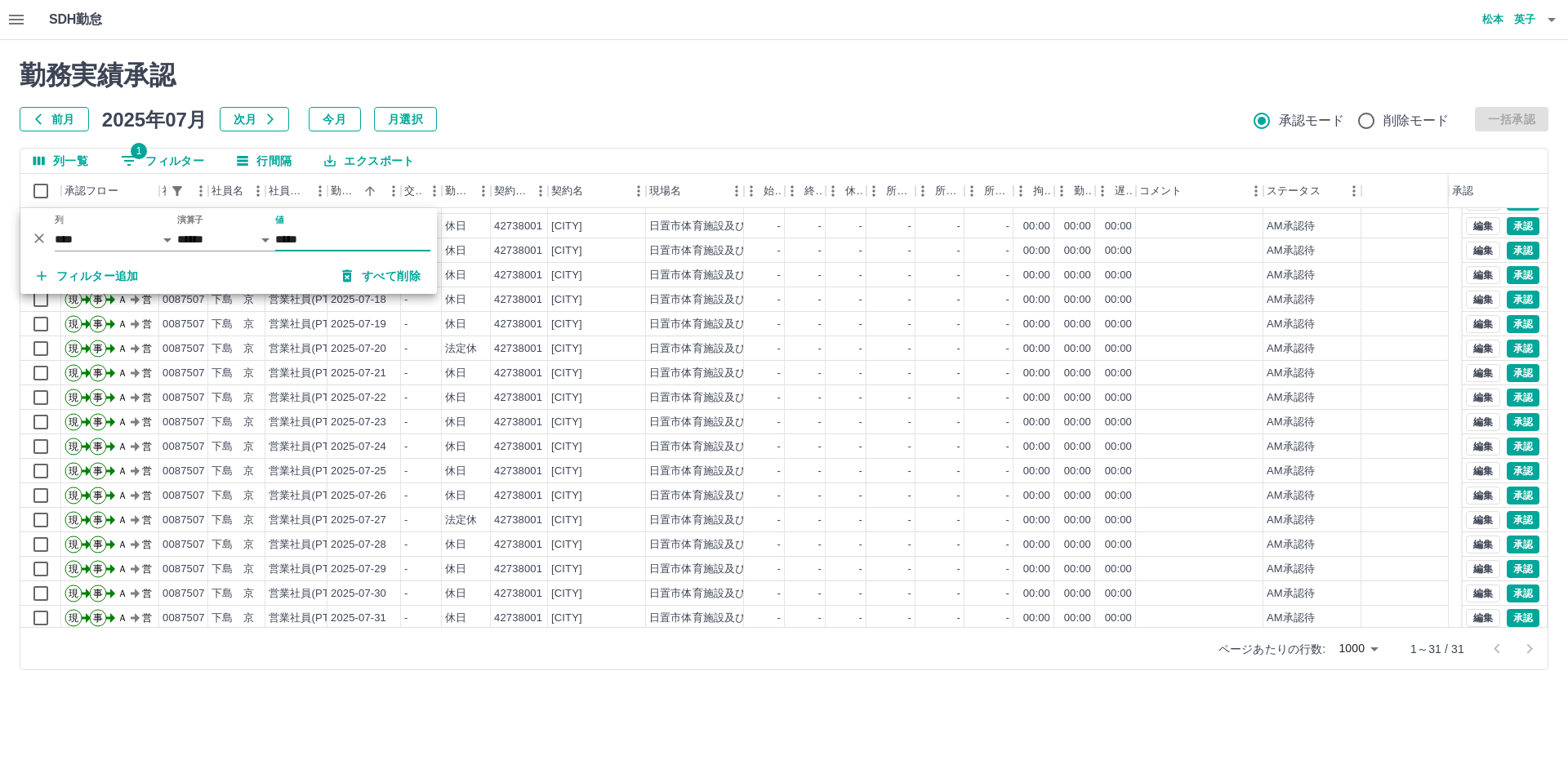 scroll, scrollTop: 340, scrollLeft: 0, axis: vertical 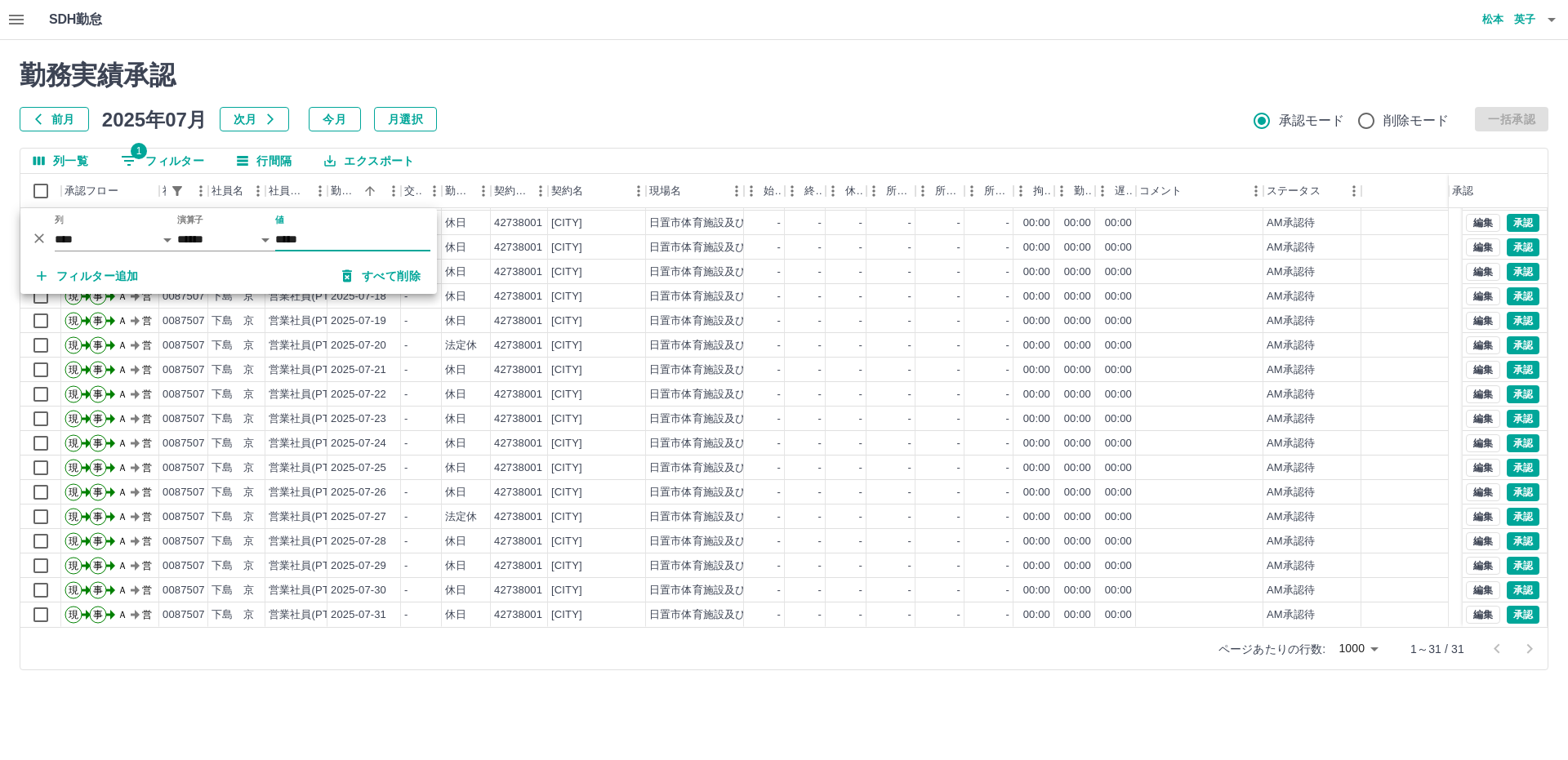 type on "*****" 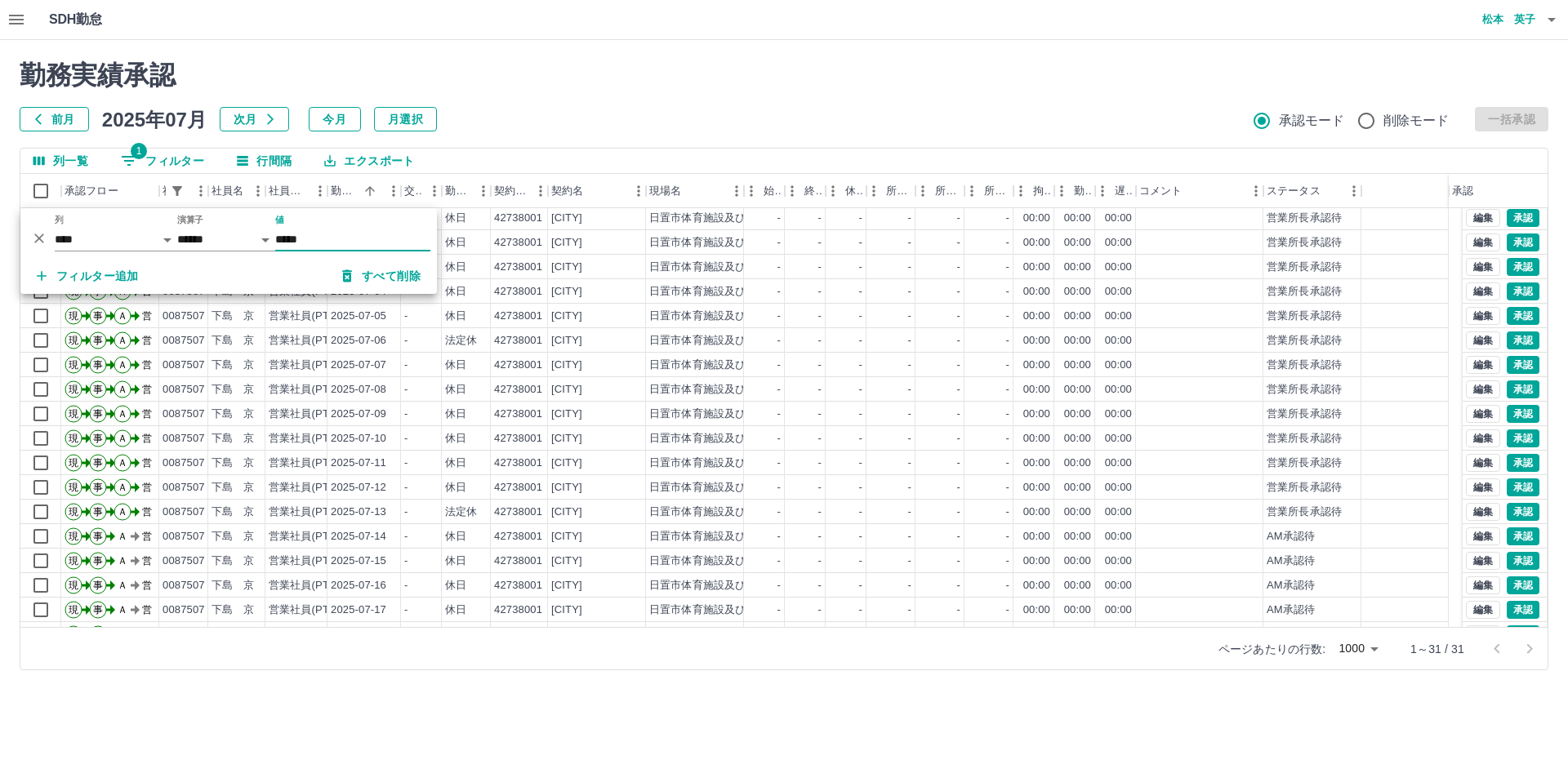 scroll, scrollTop: 0, scrollLeft: 0, axis: both 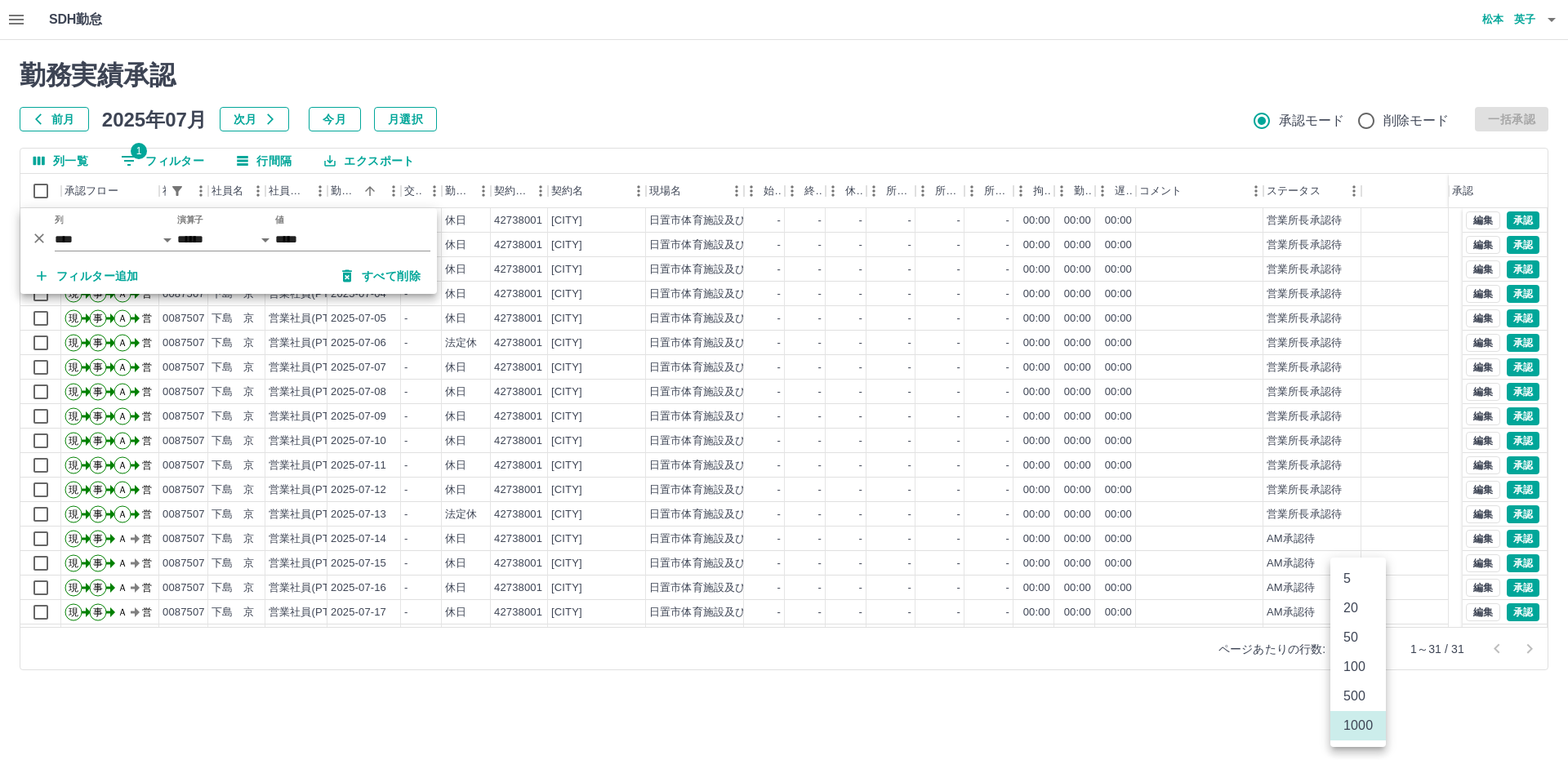click on "SDH勤怠 松本　英子 勤務実績承認 前月 2025年07月 次月 今月 月選択 承認モード 削除モード 一括承認 列一覧 1 フィルター 行間隔 エクスポート 承認フロー 社員番号 社員名 社員区分 勤務日 交通費 勤務区分 契約コード 契約名 現場名 始業 終業 休憩 所定開始 所定終業 所定休憩 拘束 勤務 遅刻等 コメント ステータス 承認 現 事 Ａ 営 0087507 下島　京 営業社員(PT契約) [DATE]  -  休日 42738001 [CITY] [CITY]体育施設及び[CITY]都市公園運動施設 - - - - - - 00:00 00:00 00:00 営業所長承認待 現 事 Ａ 営 0087507 下島　京 営業社員(PT契約) [DATE]  -  休日 42738001 [CITY] [CITY]体育施設及び[CITY]都市公園運動施設 - - - - - - 00:00 00:00 00:00 営業所長承認待 現 事 Ａ 営 0087507 下島　京 営業社員(PT契約) [DATE]  -  休日 42738001 [CITY] [CITY]体育施設及び[CITY]都市公園運動施設 -" at bounding box center (784, 344) 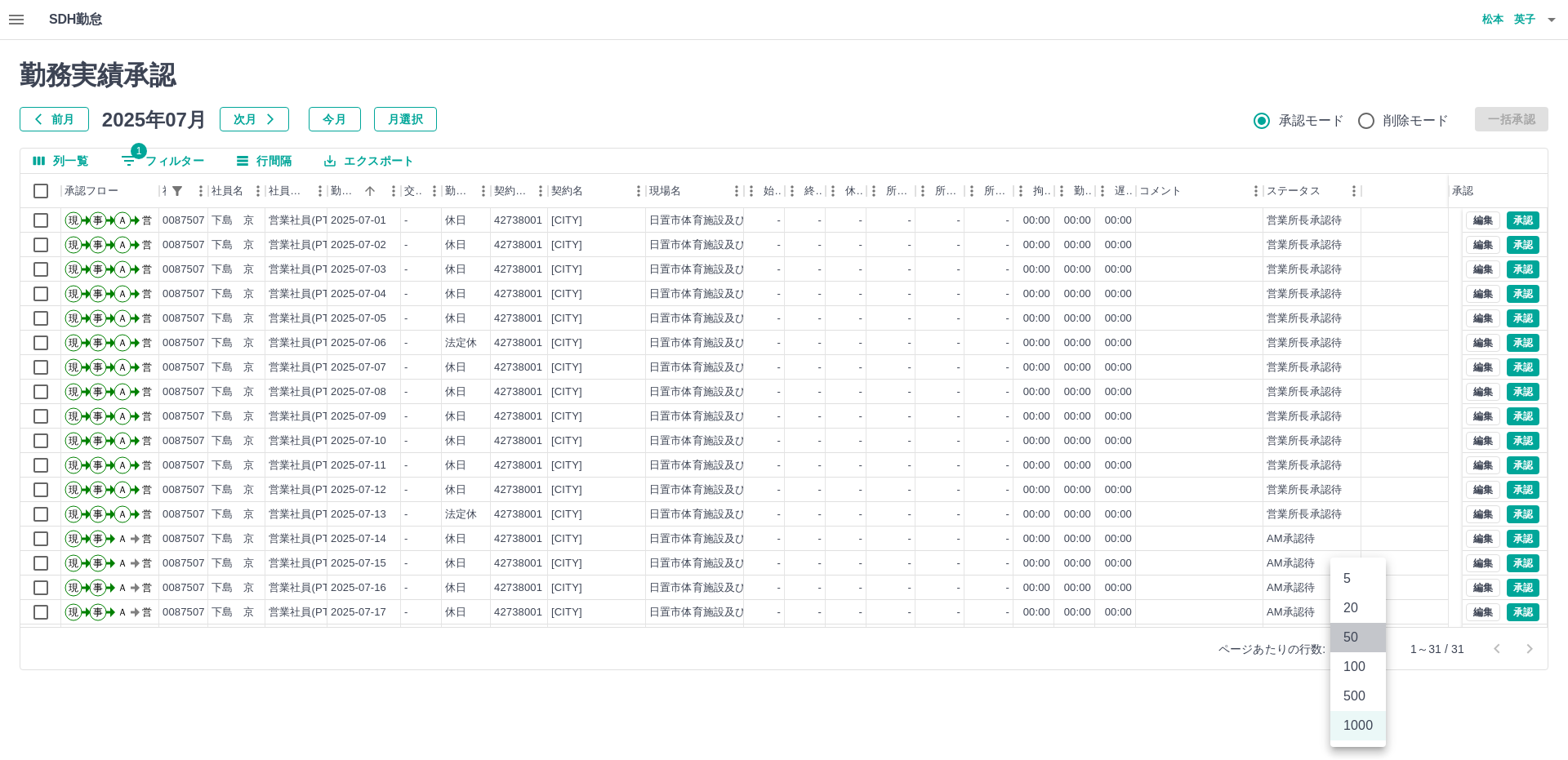 click on "50" at bounding box center (1358, 638) 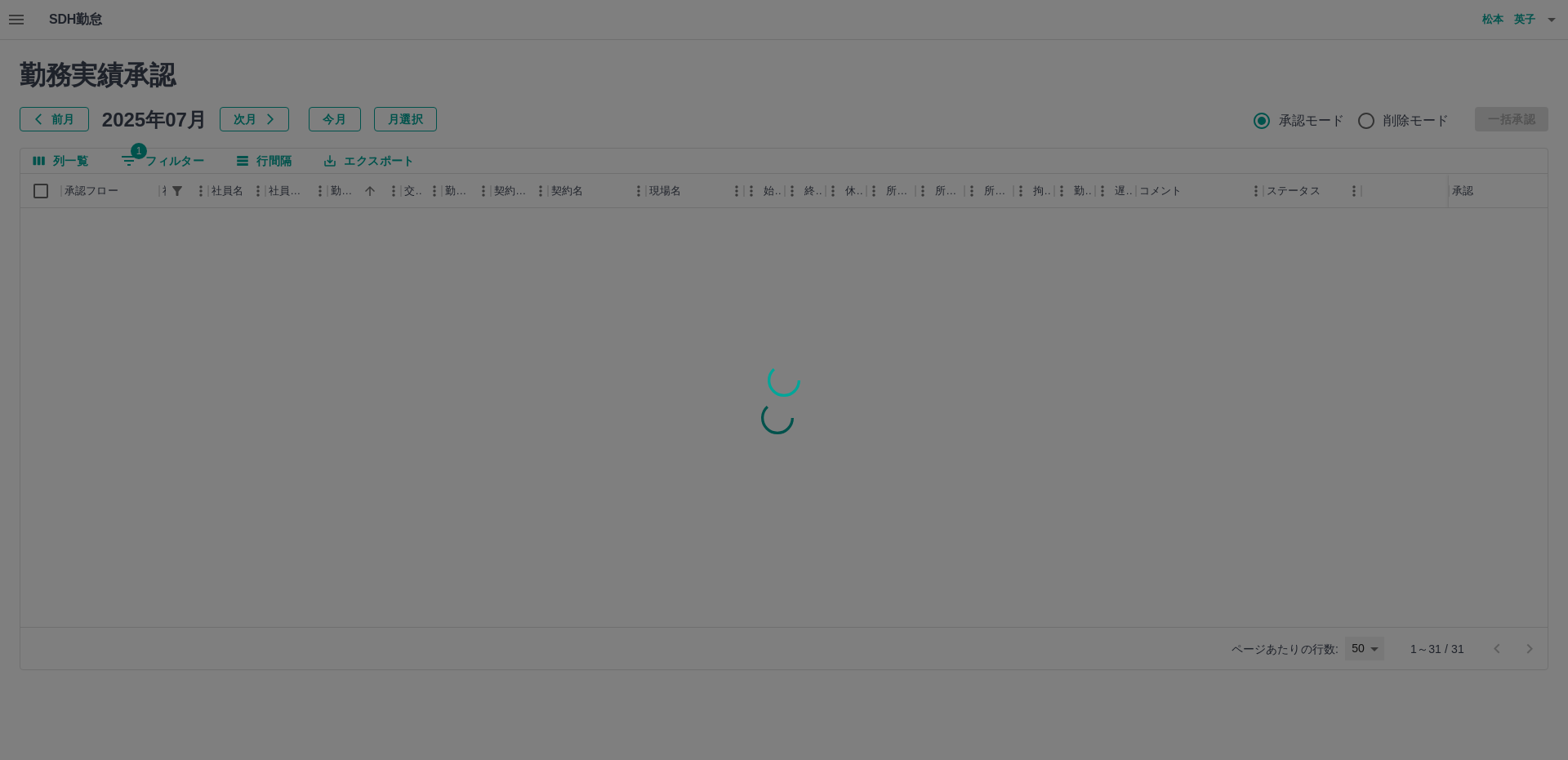 type on "**" 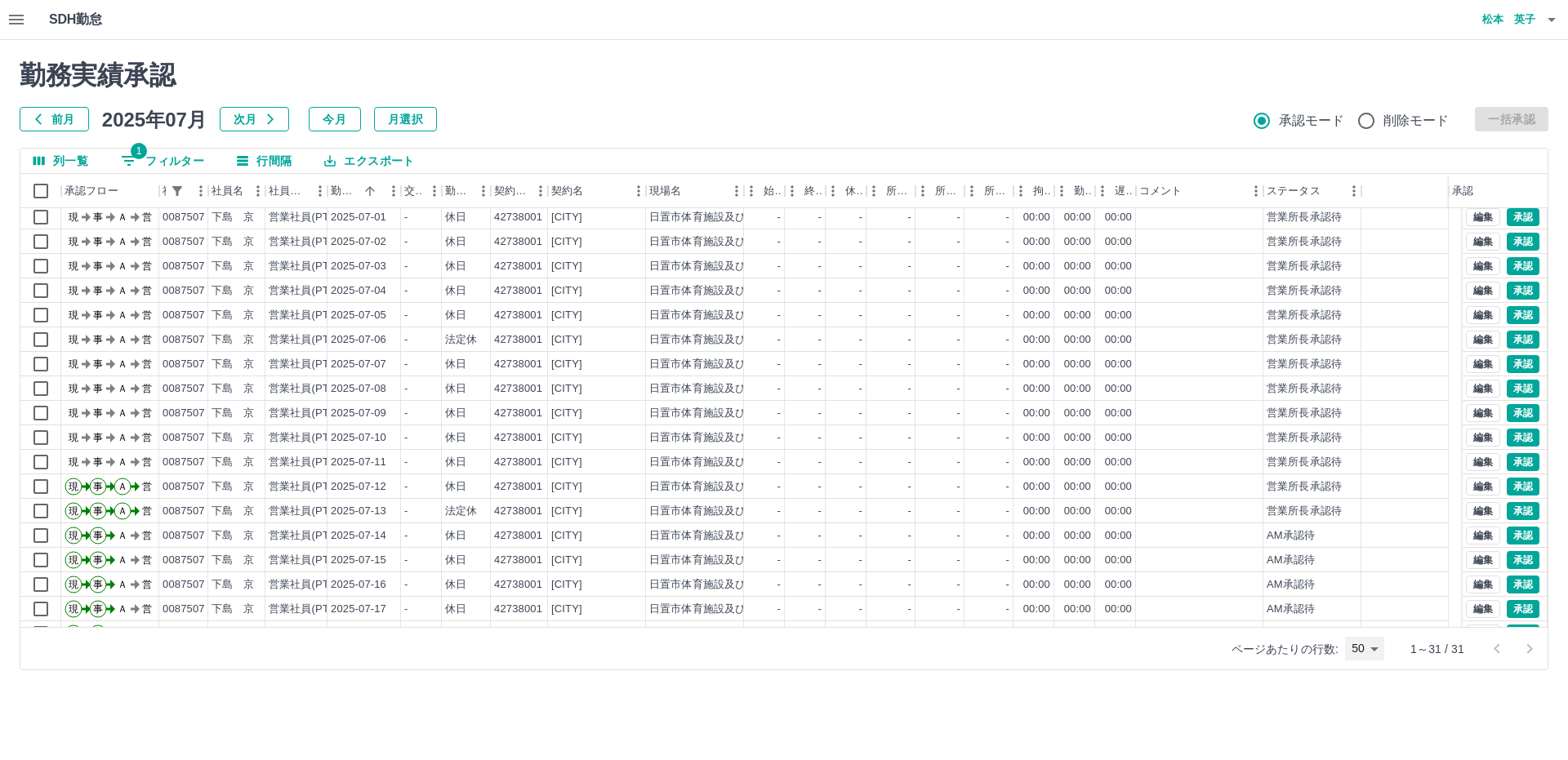 scroll, scrollTop: 0, scrollLeft: 0, axis: both 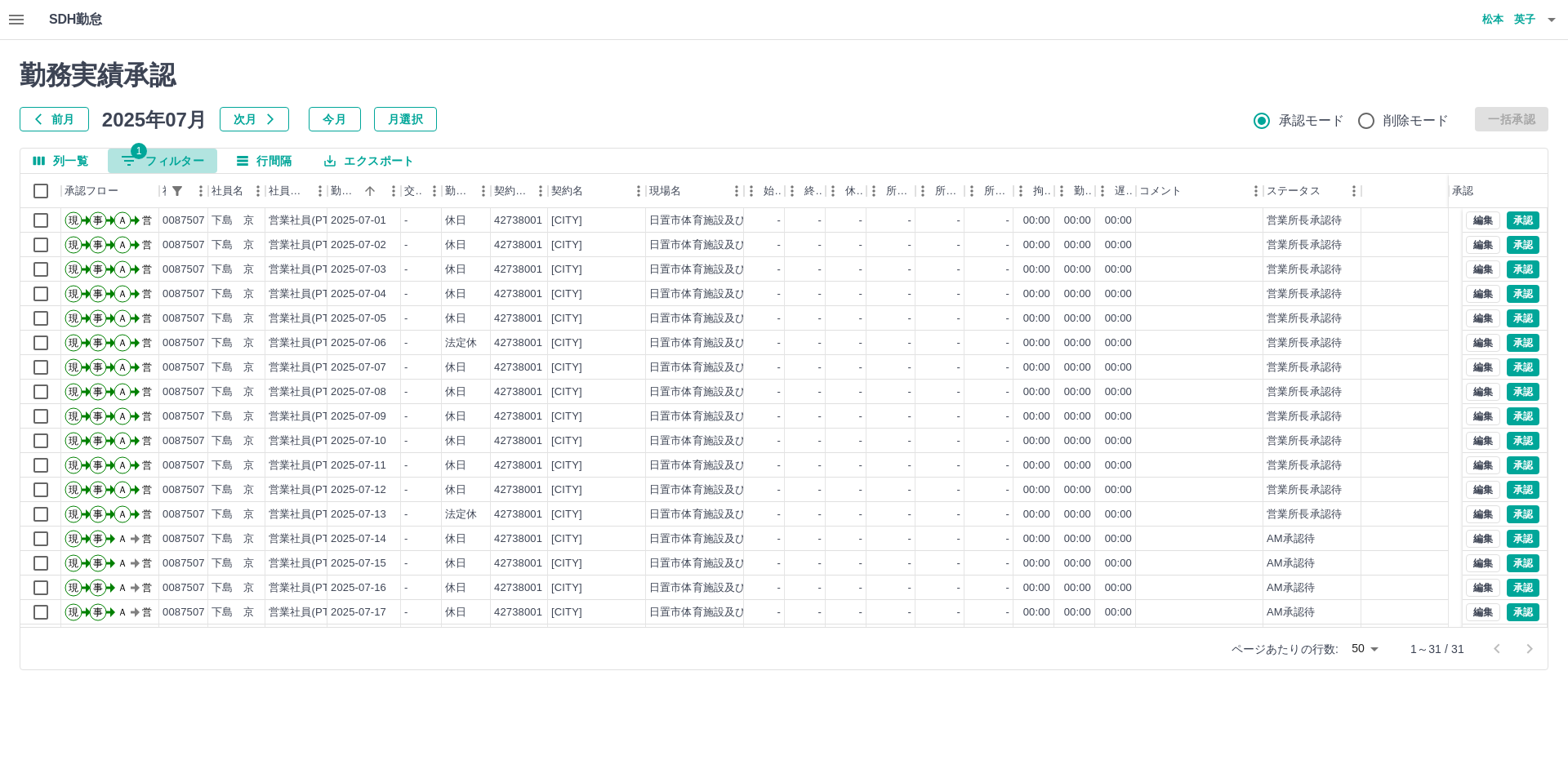 click on "1 フィルター" at bounding box center (163, 161) 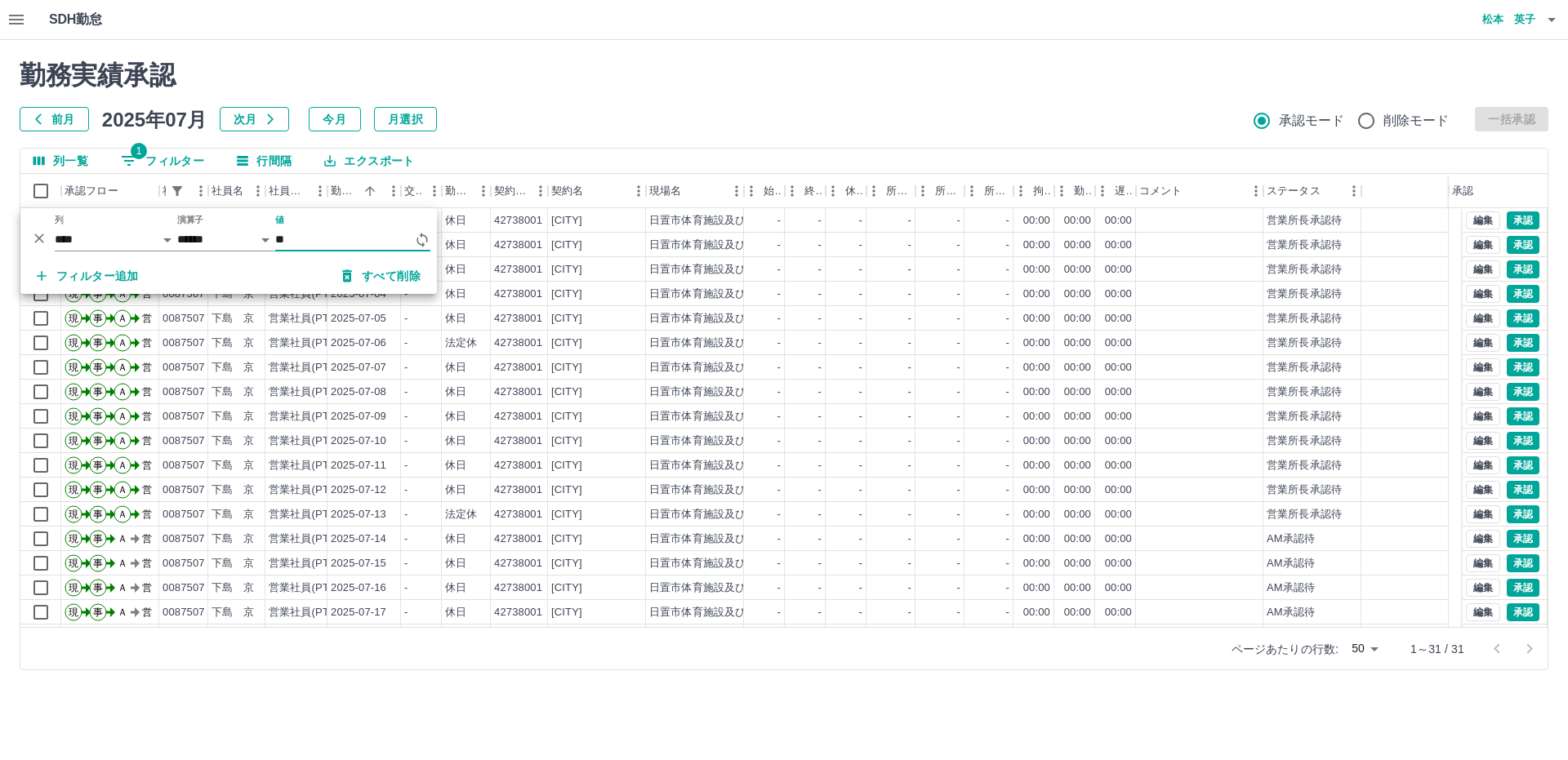 type on "*" 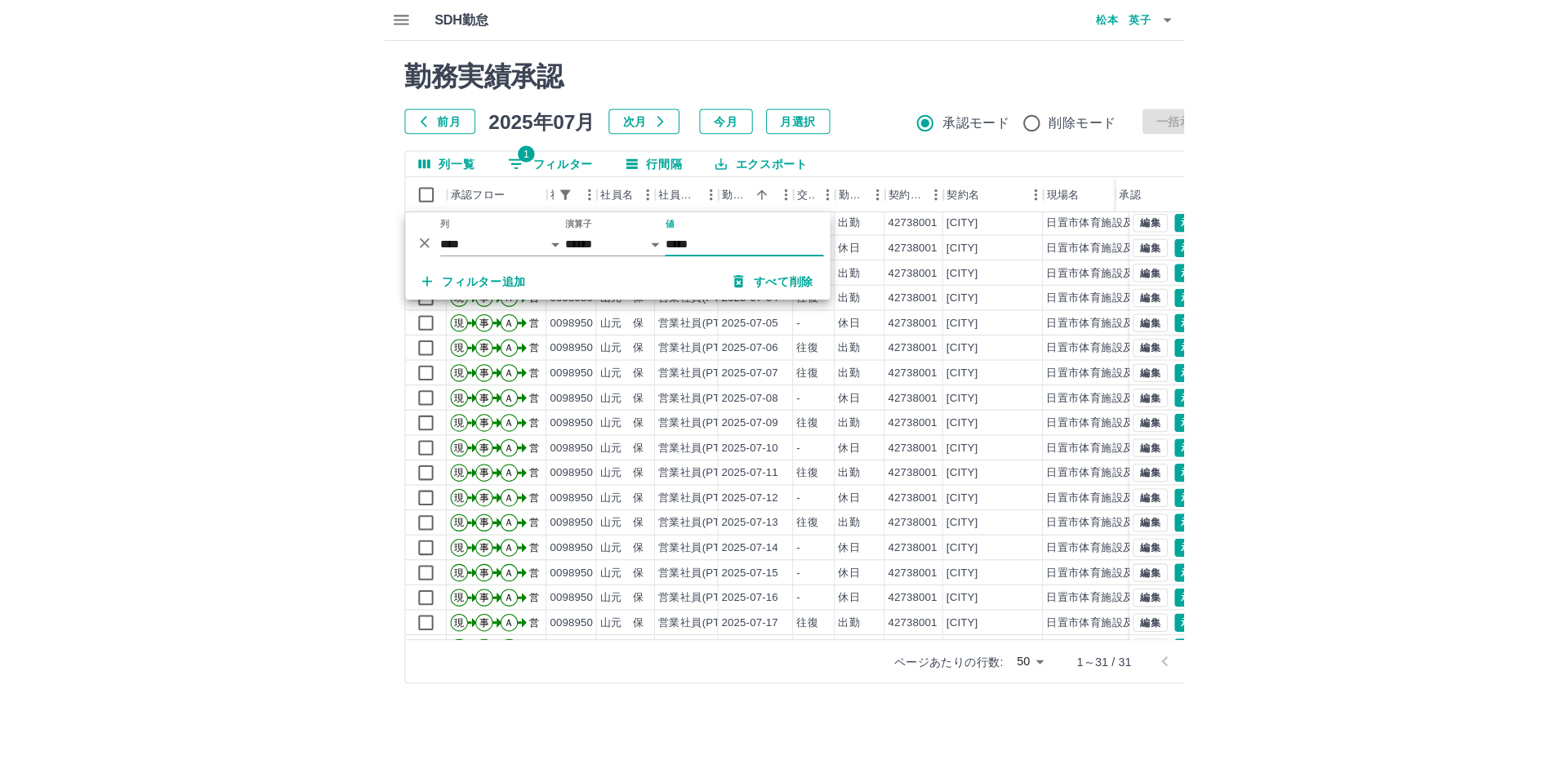 scroll, scrollTop: 0, scrollLeft: 0, axis: both 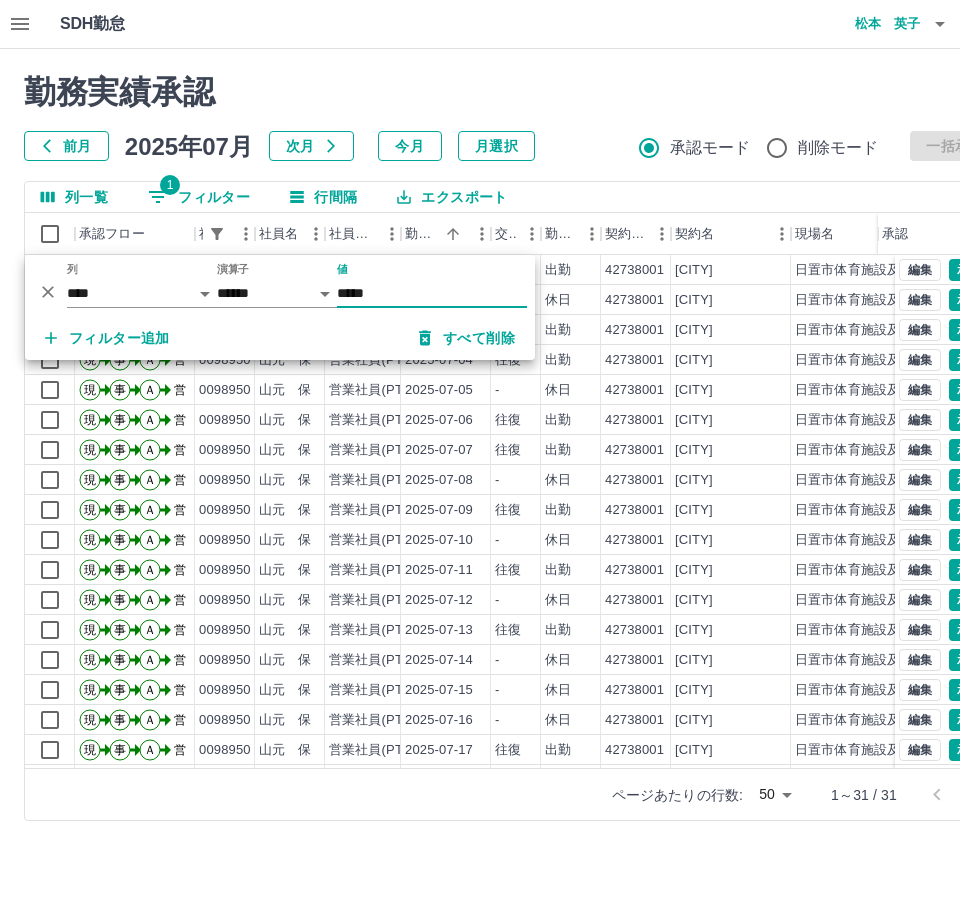 type on "*****" 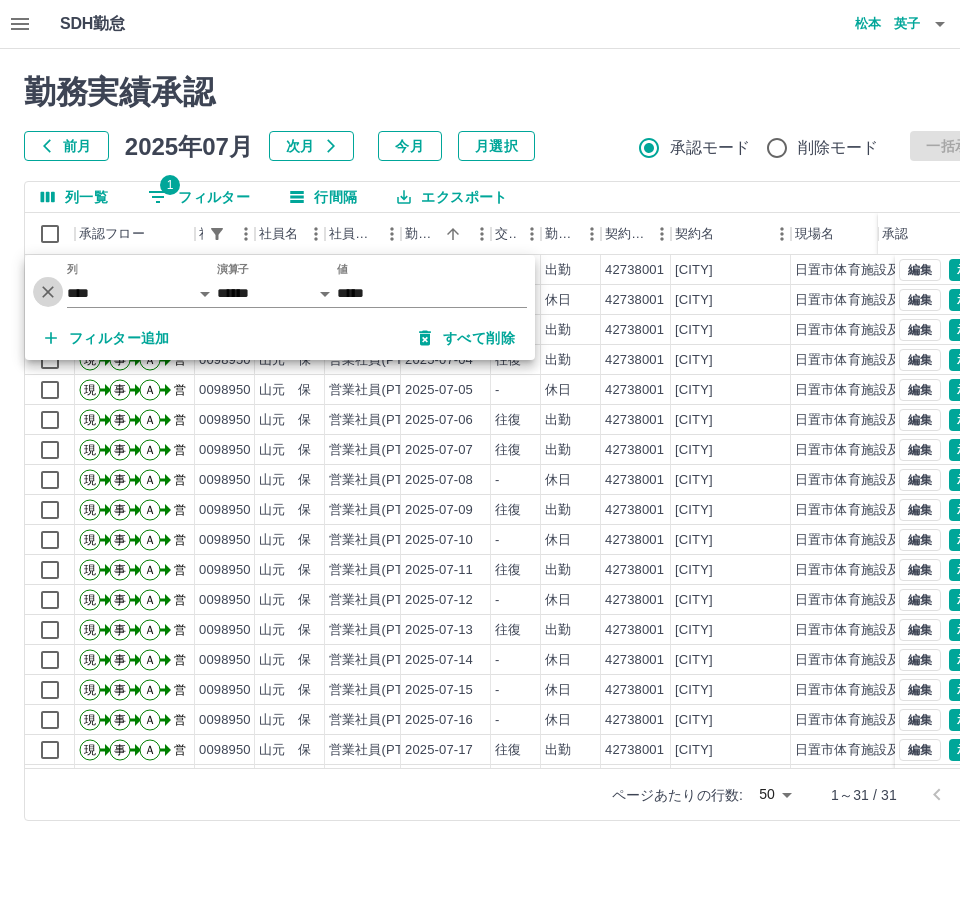 click 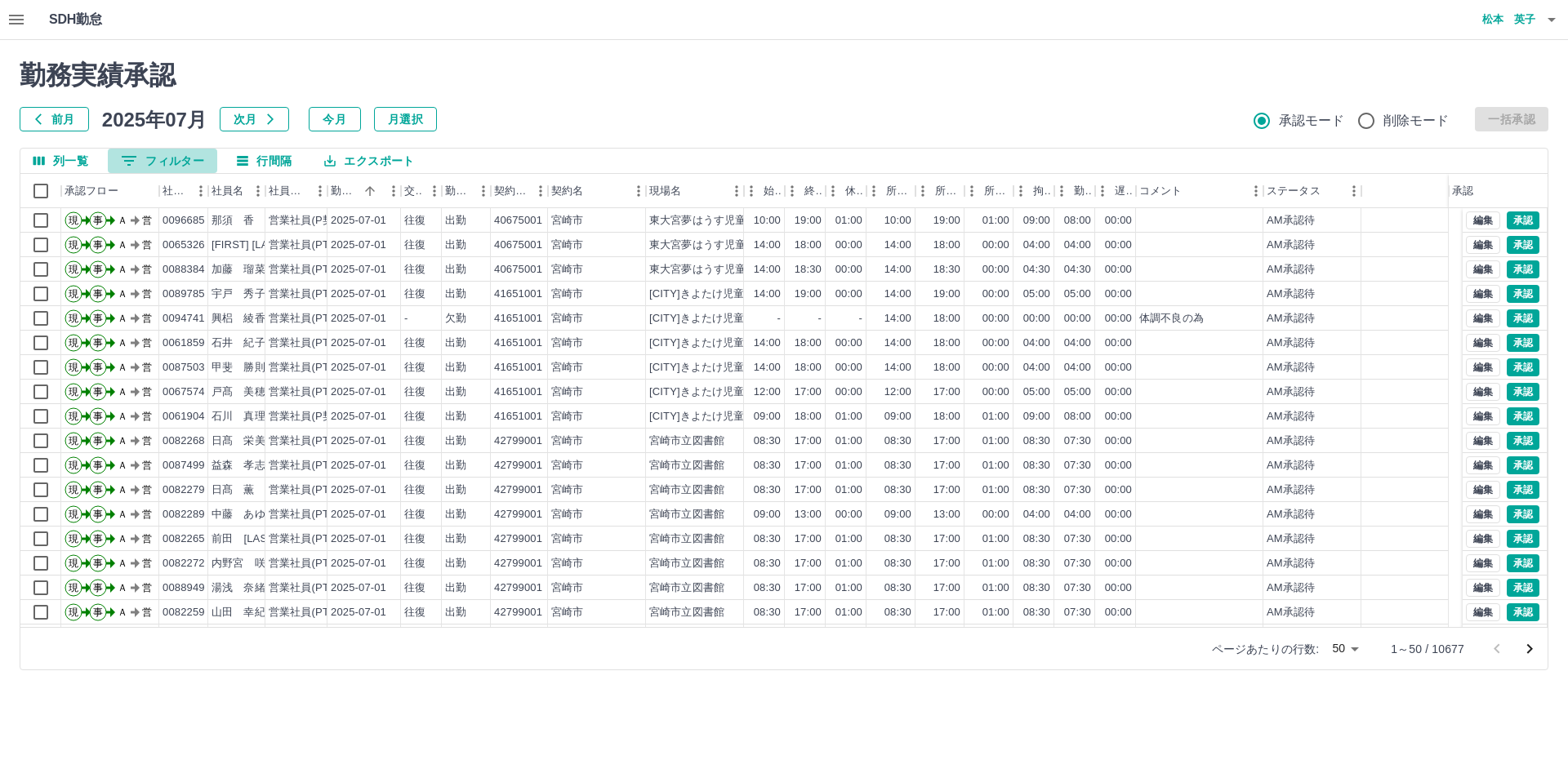 click on "0 フィルター" at bounding box center [163, 161] 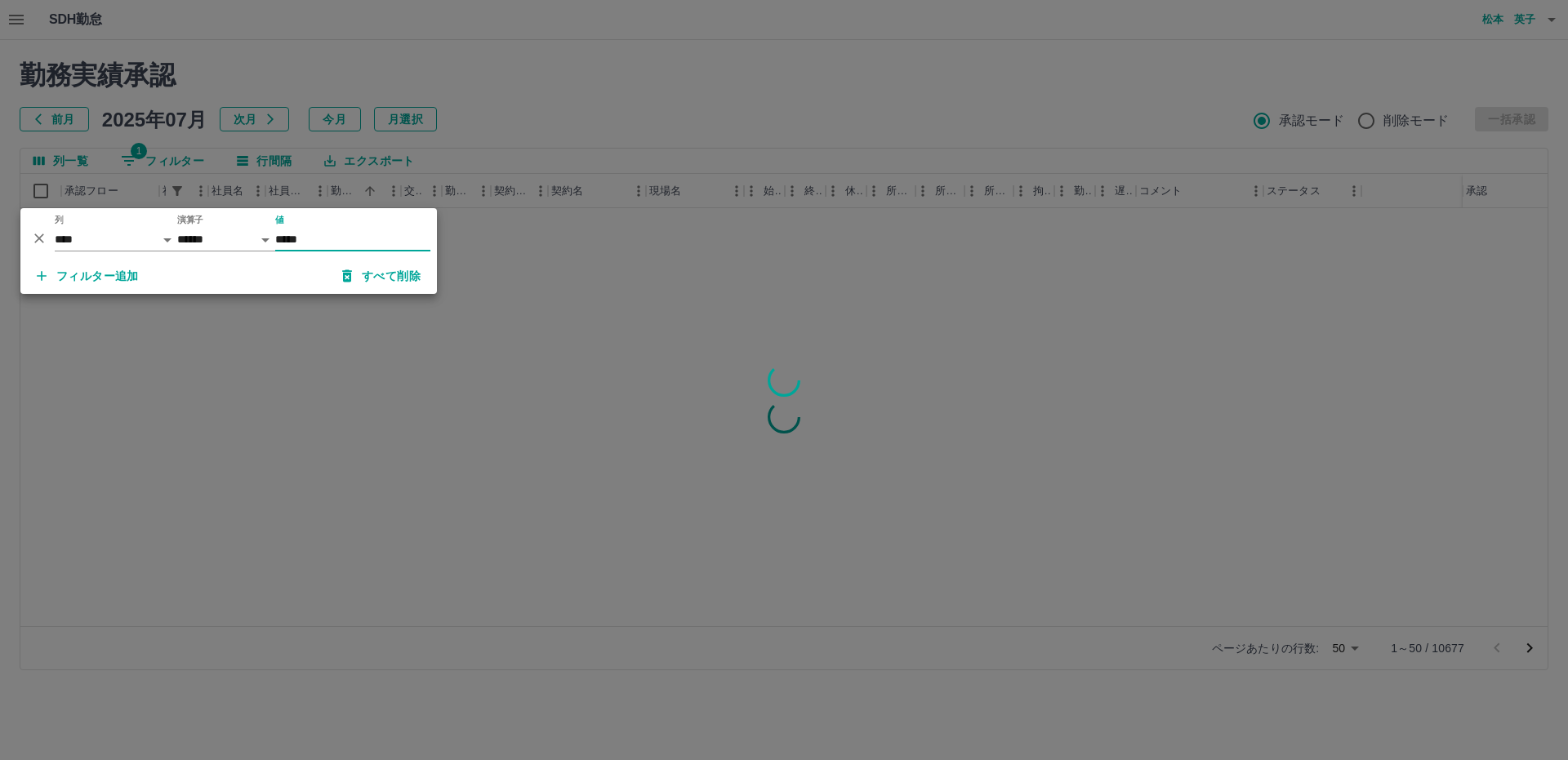 type on "*****" 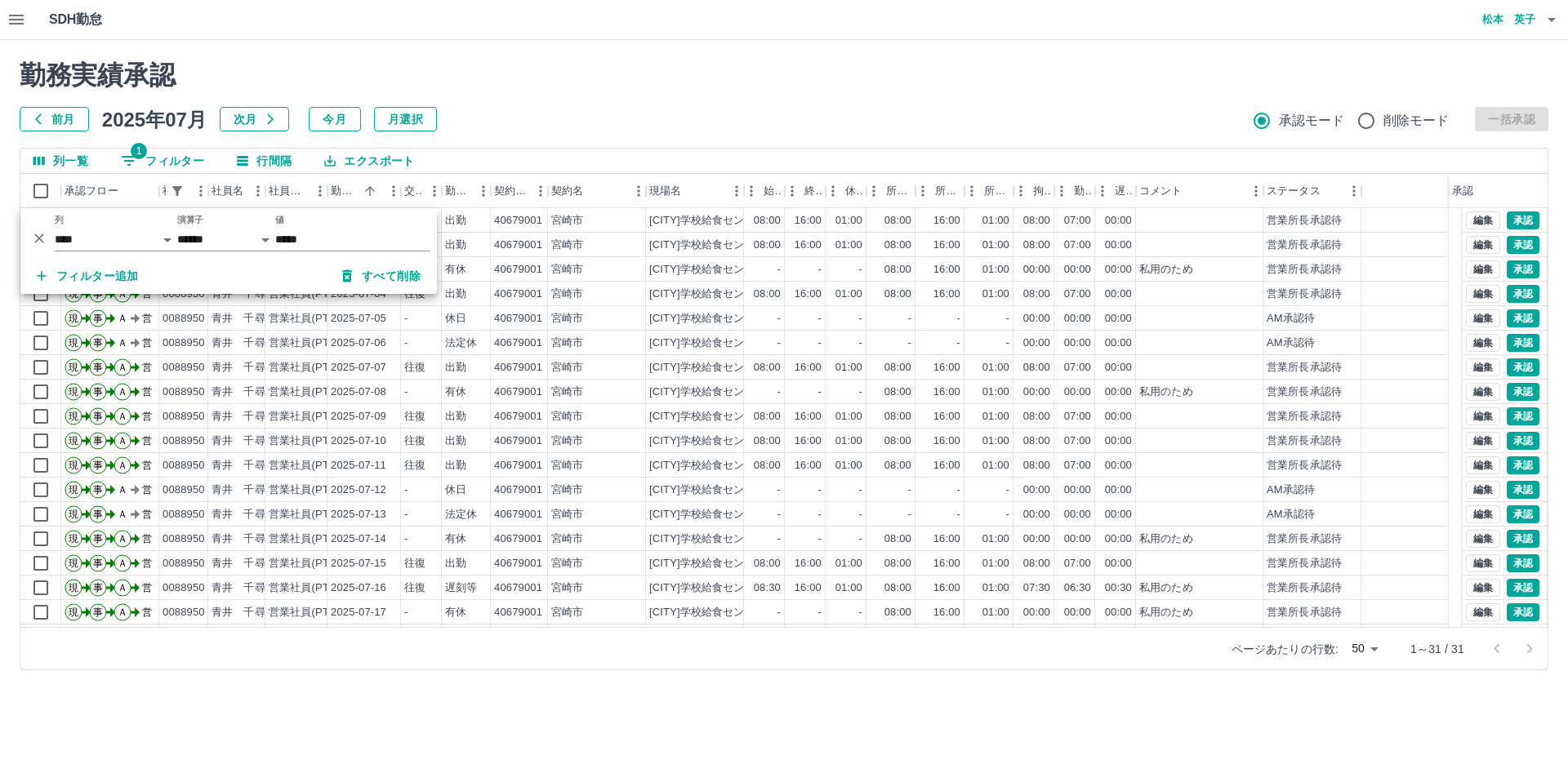 click on "勤務実績承認" at bounding box center (784, 75) 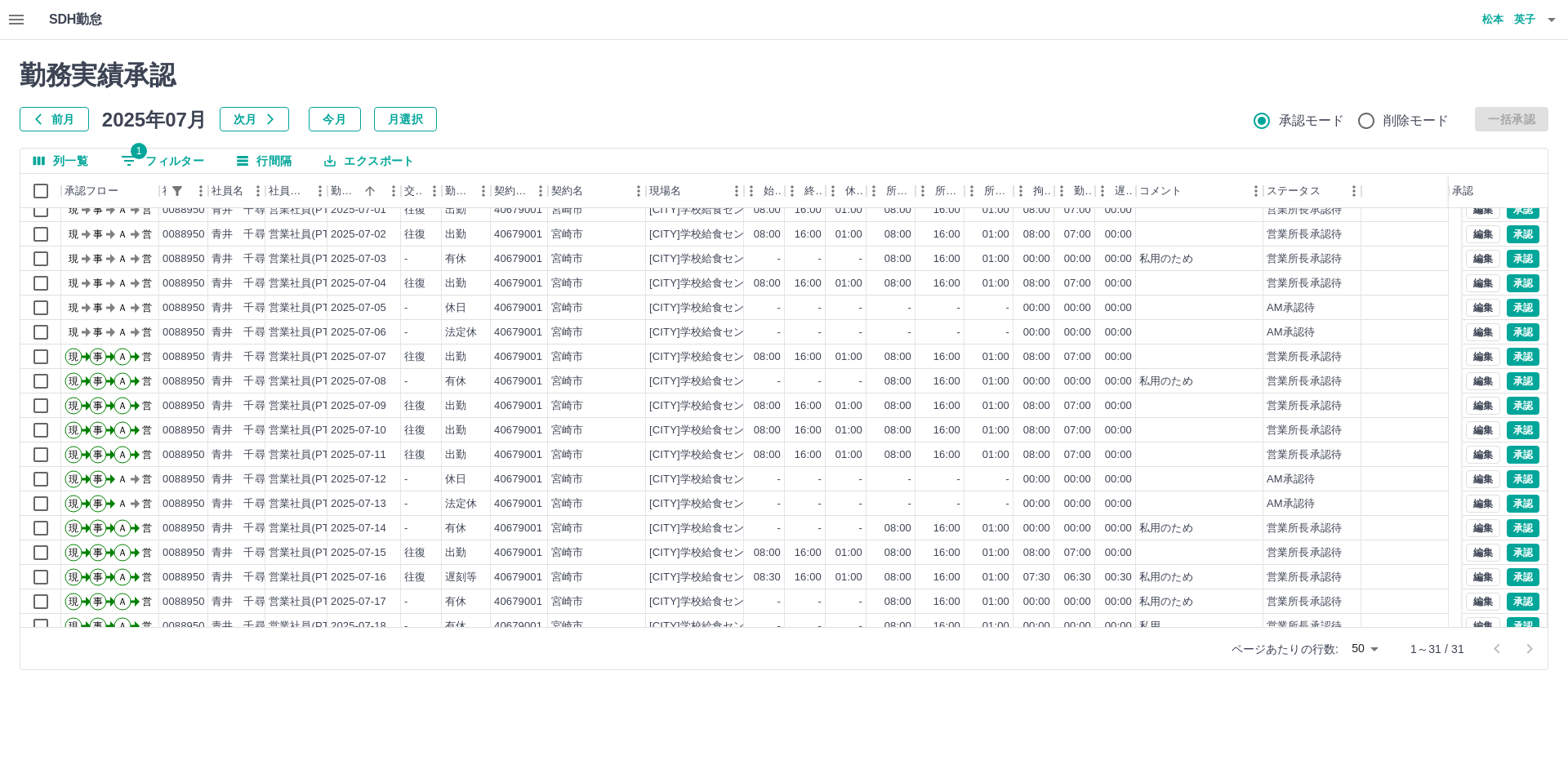scroll, scrollTop: 0, scrollLeft: 0, axis: both 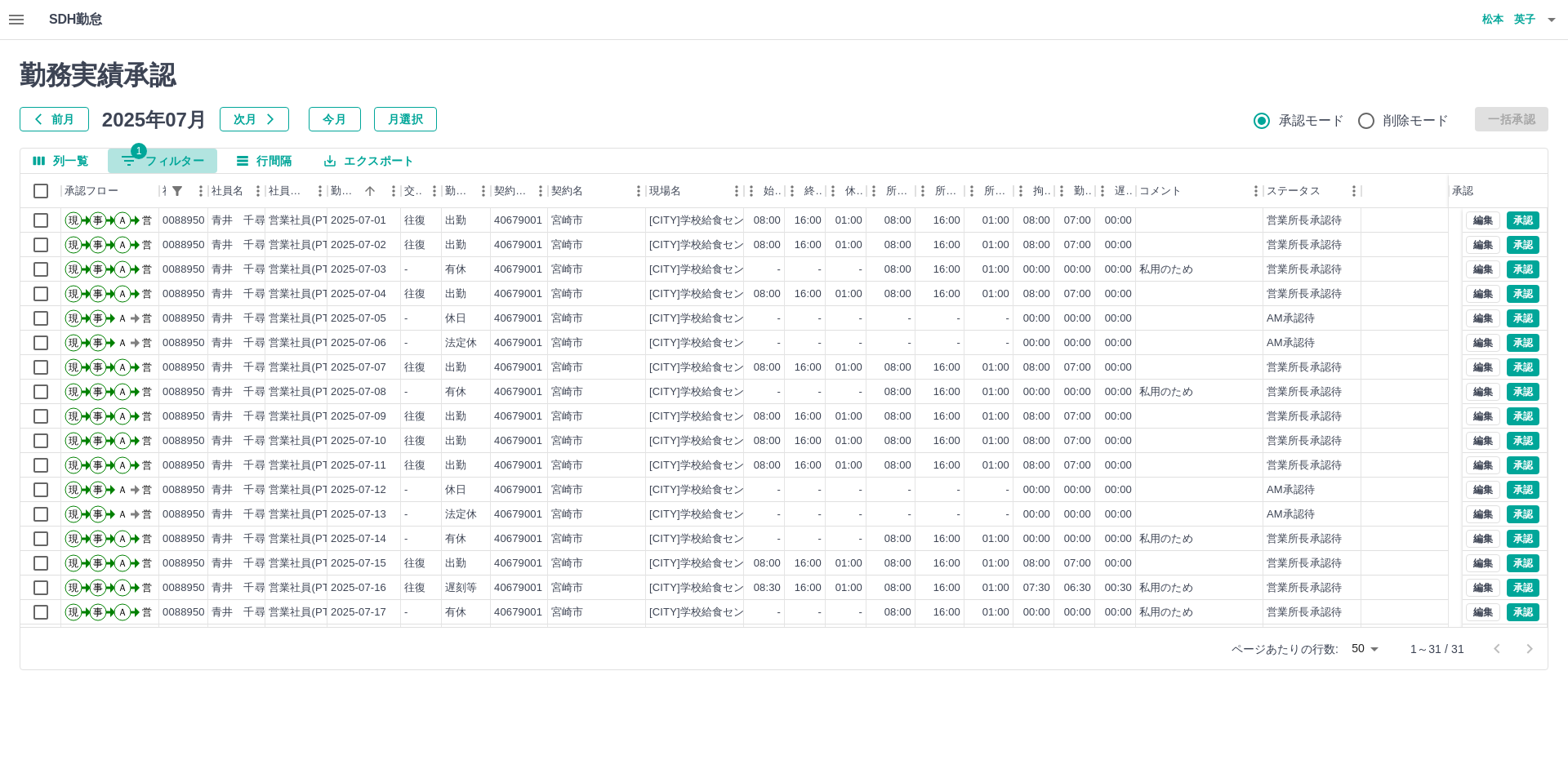 click on "1 フィルター" at bounding box center (163, 161) 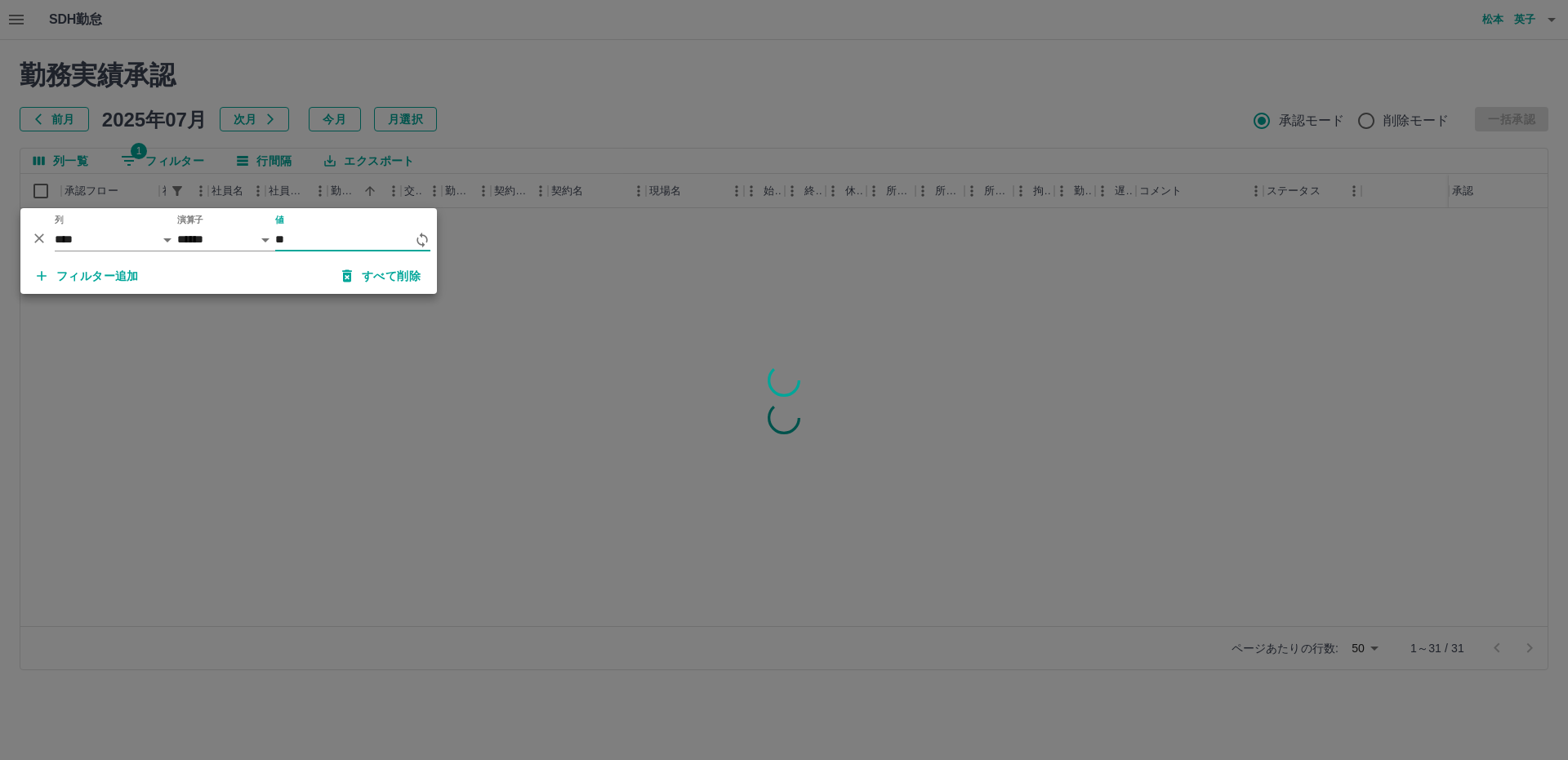 type on "*" 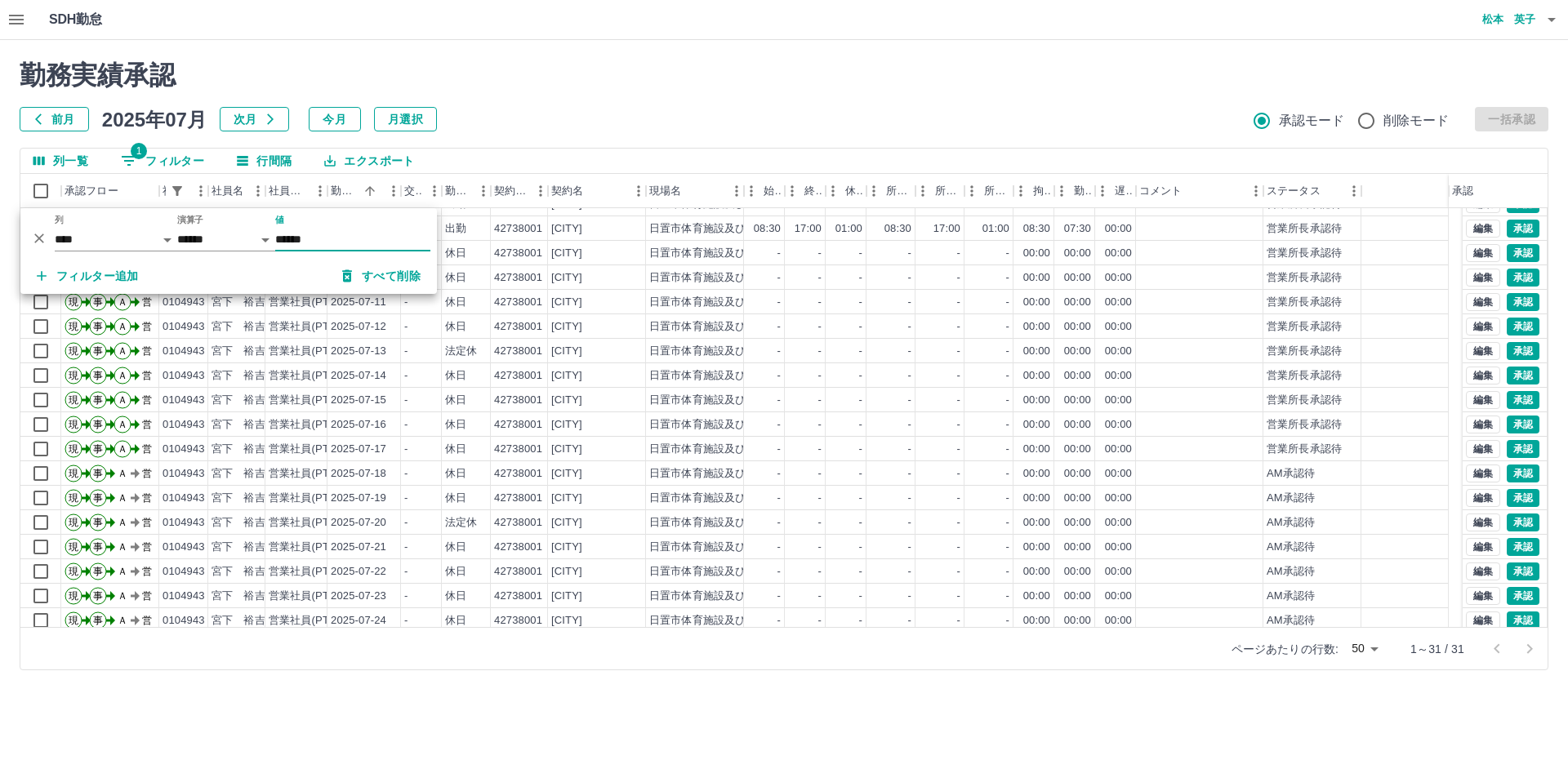 scroll, scrollTop: 0, scrollLeft: 0, axis: both 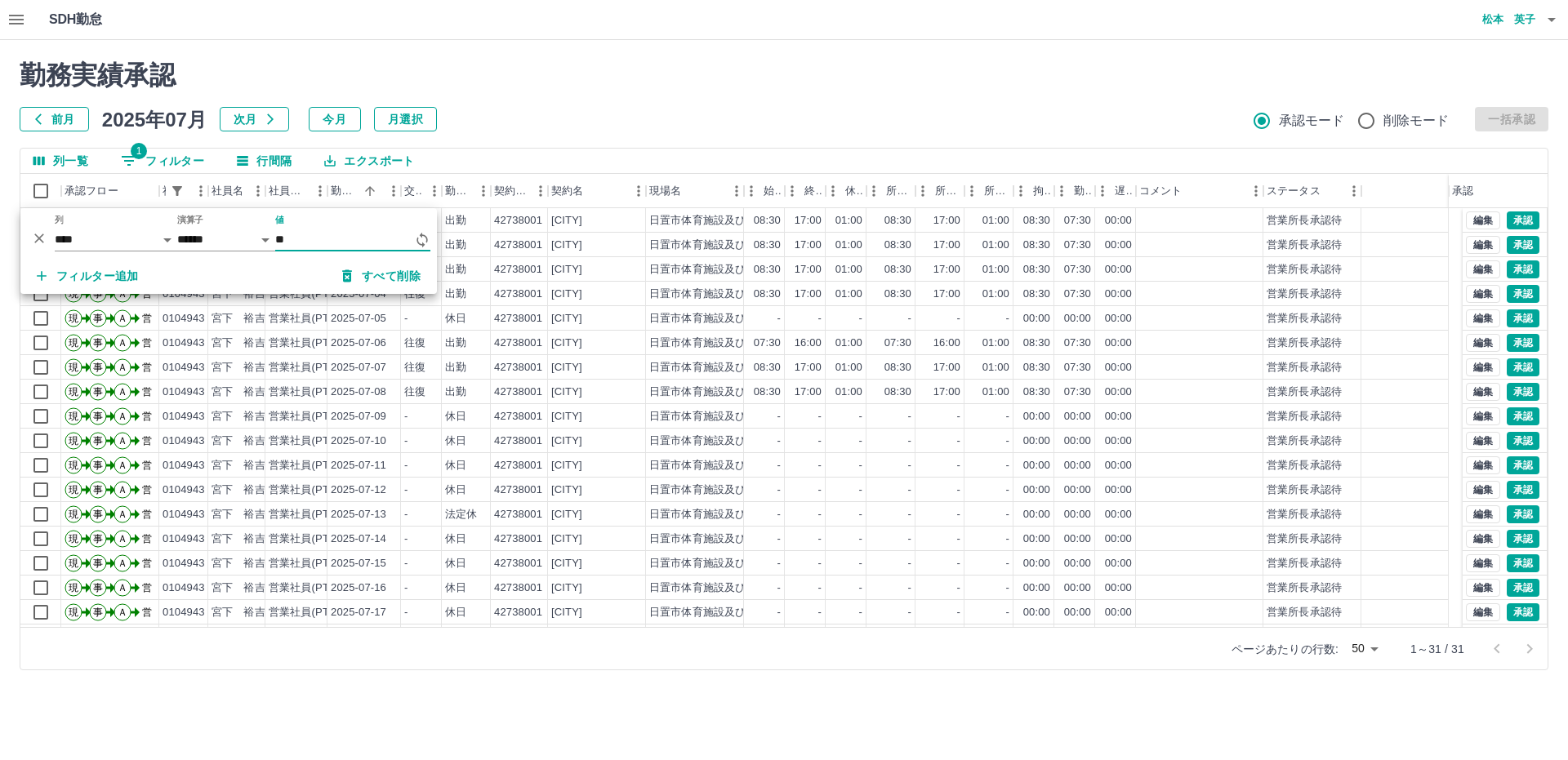 type on "*" 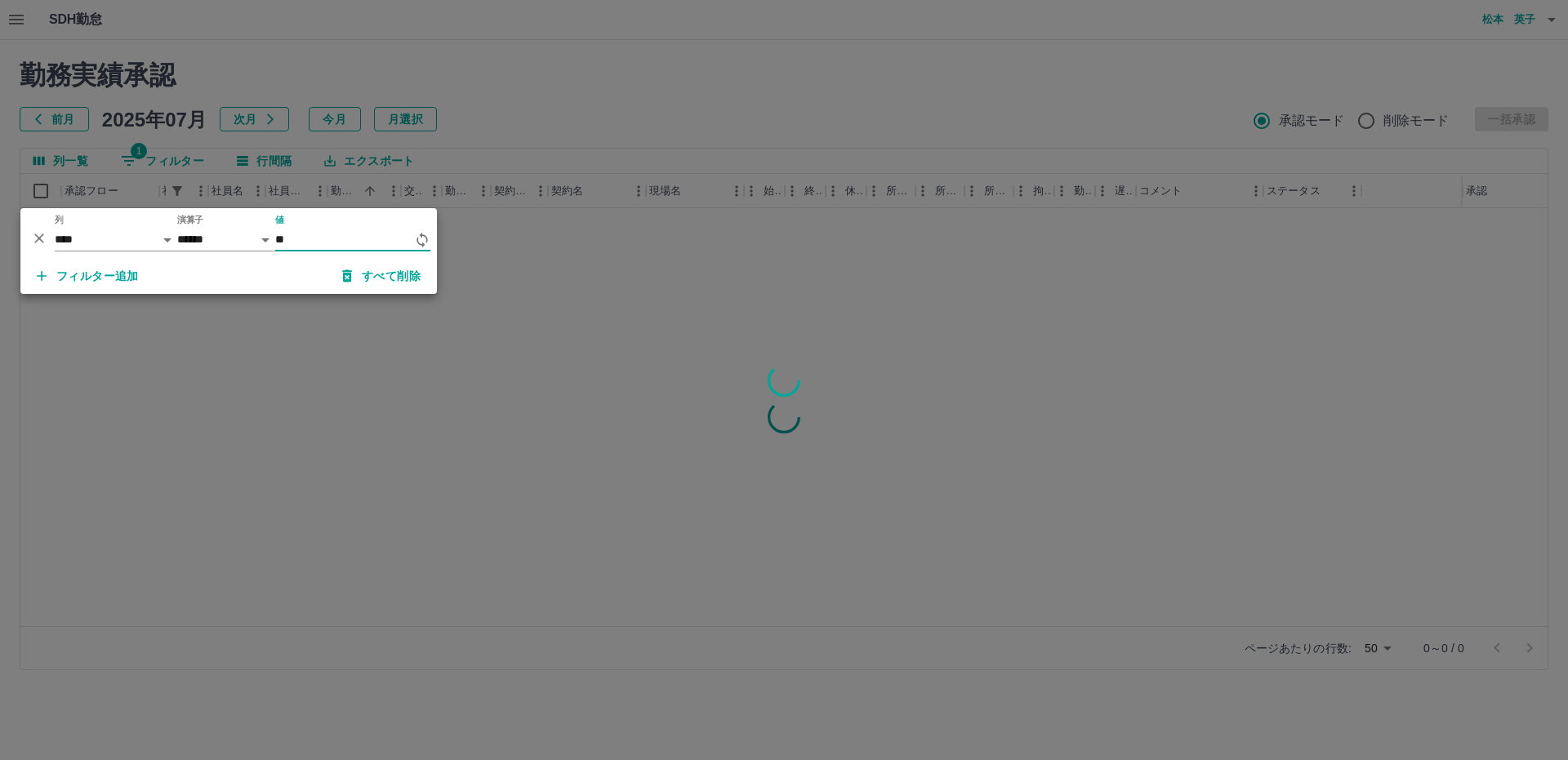 type on "*" 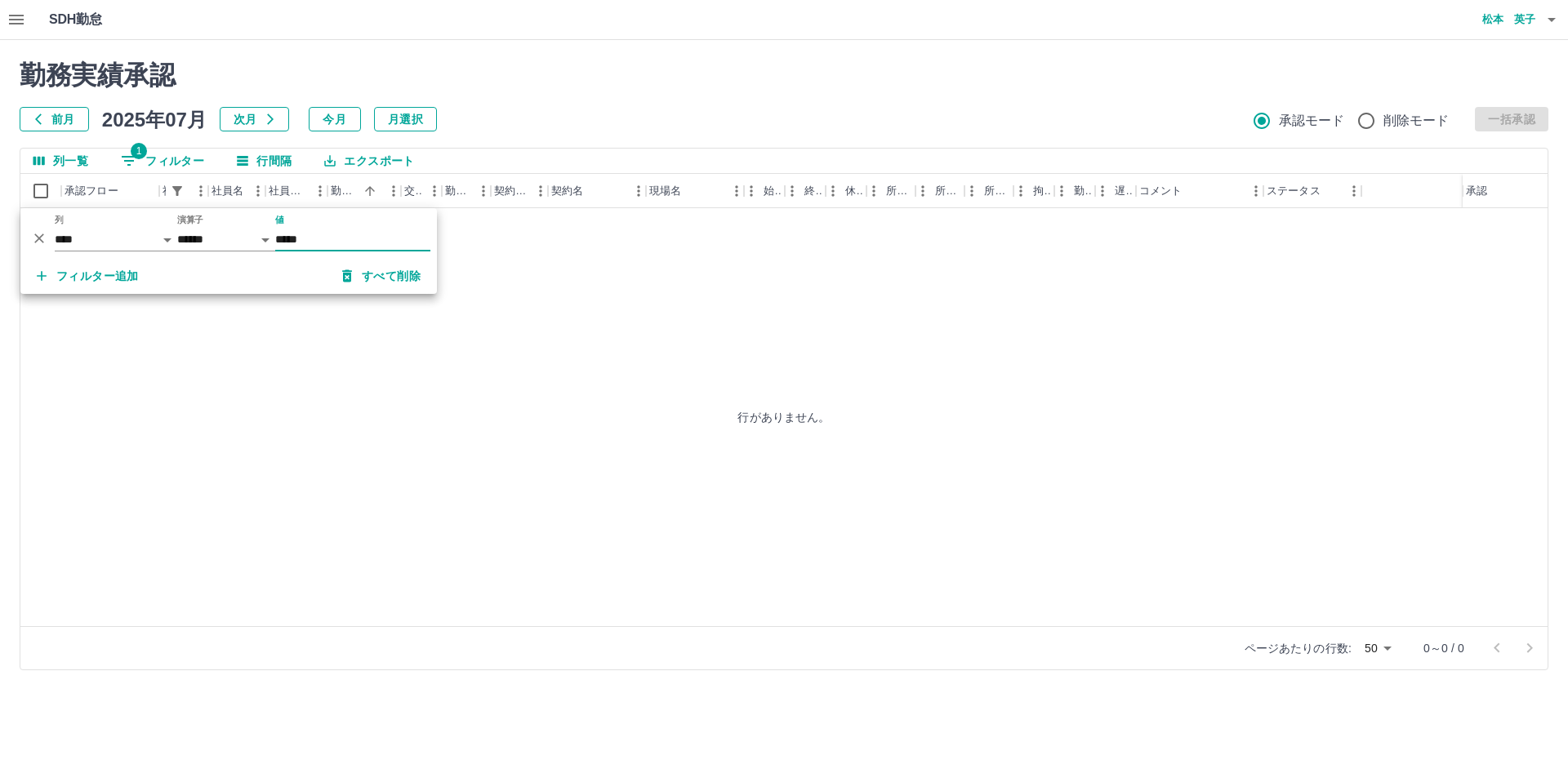 type on "*****" 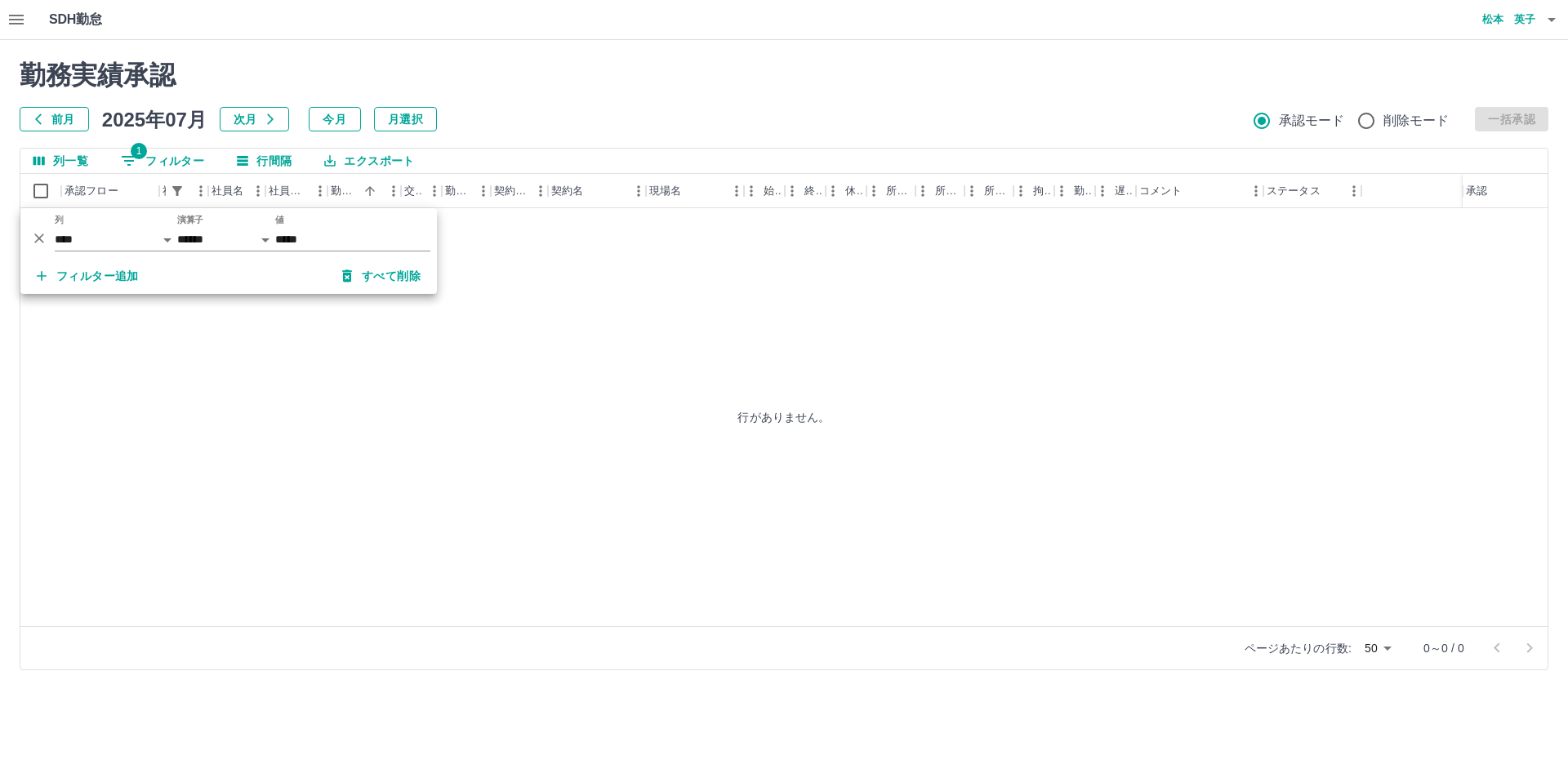 click on "行がありません。" at bounding box center [784, 417] 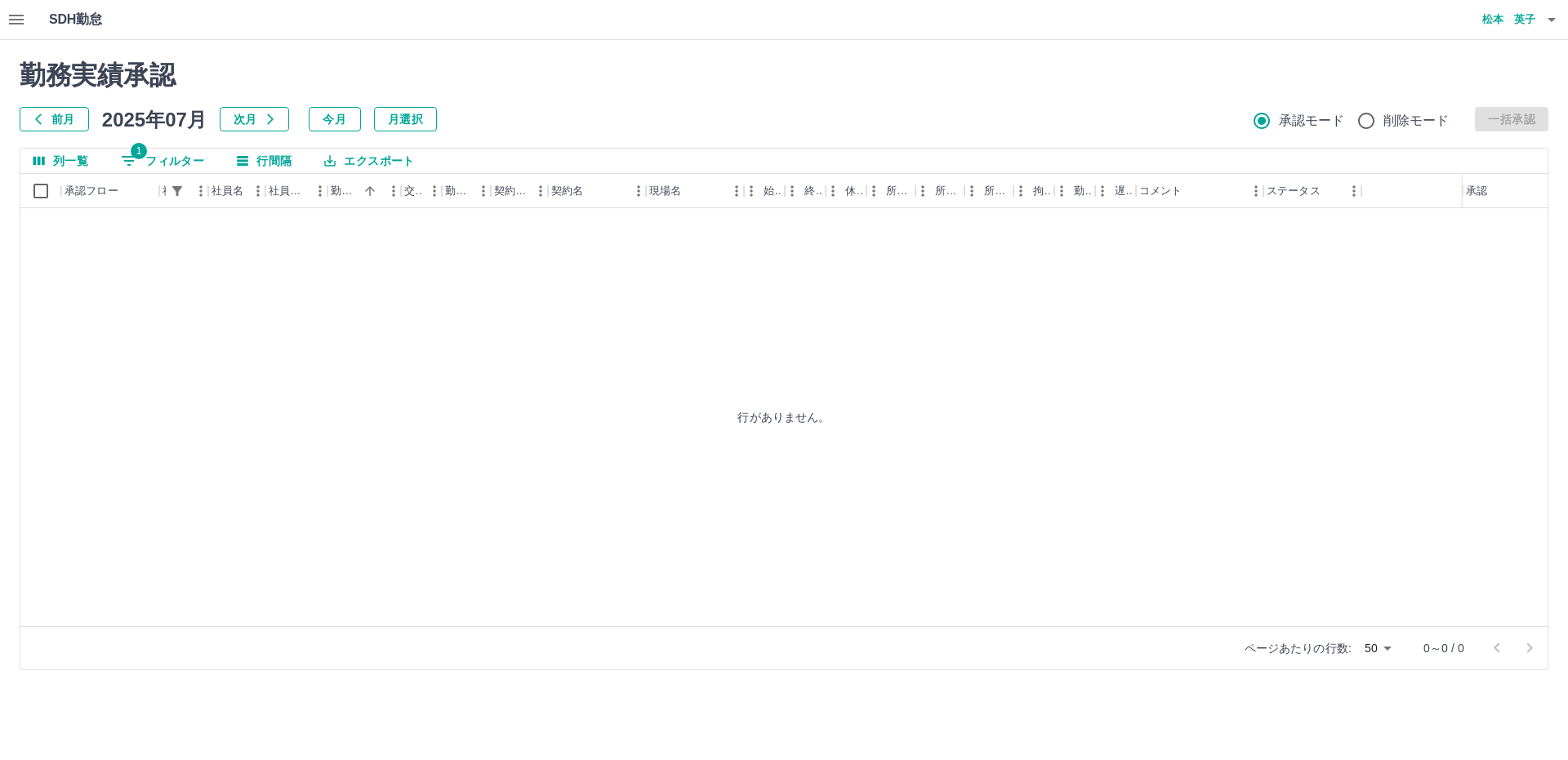 click on "1 フィルター" at bounding box center (163, 161) 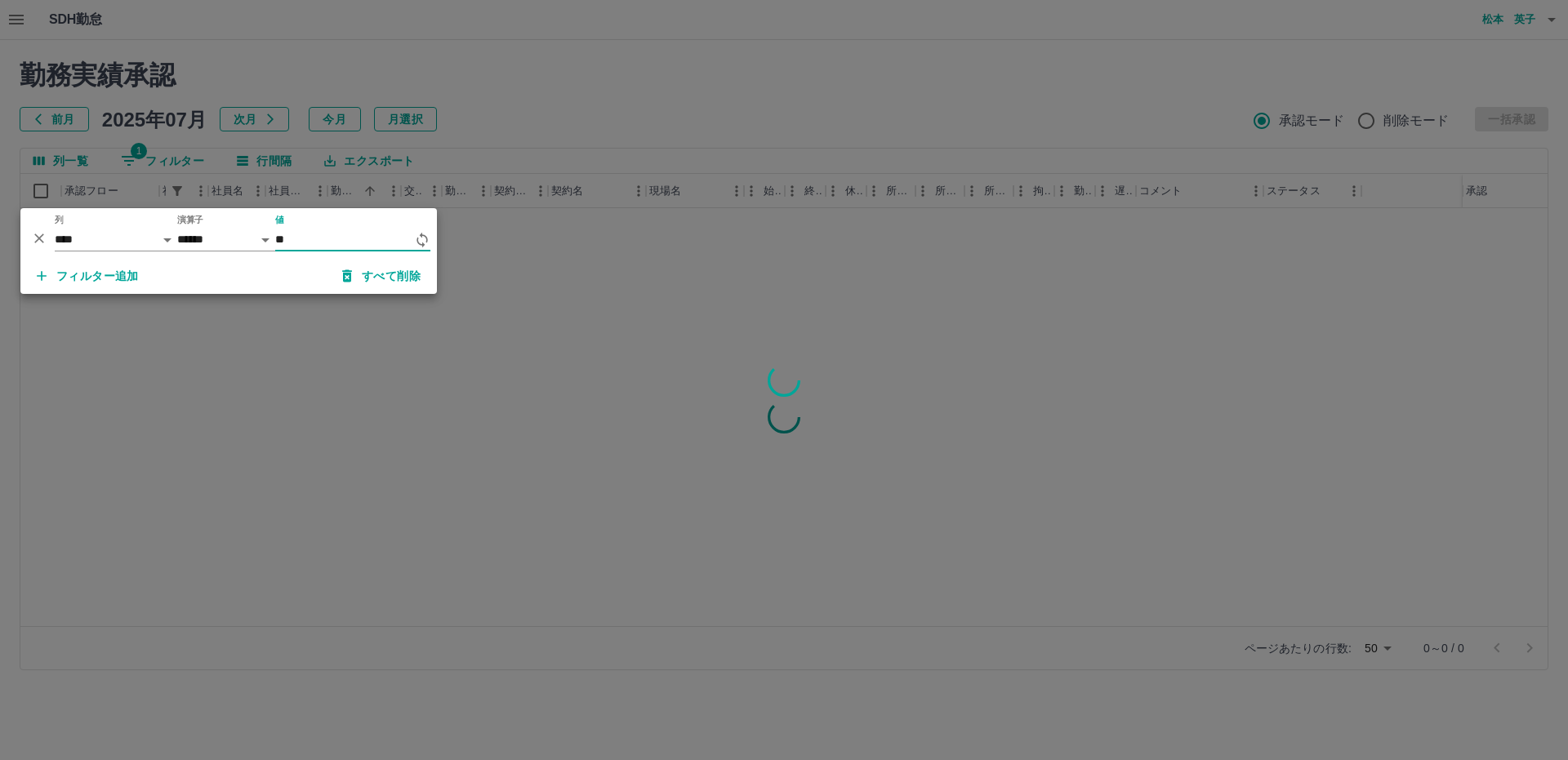 type on "*" 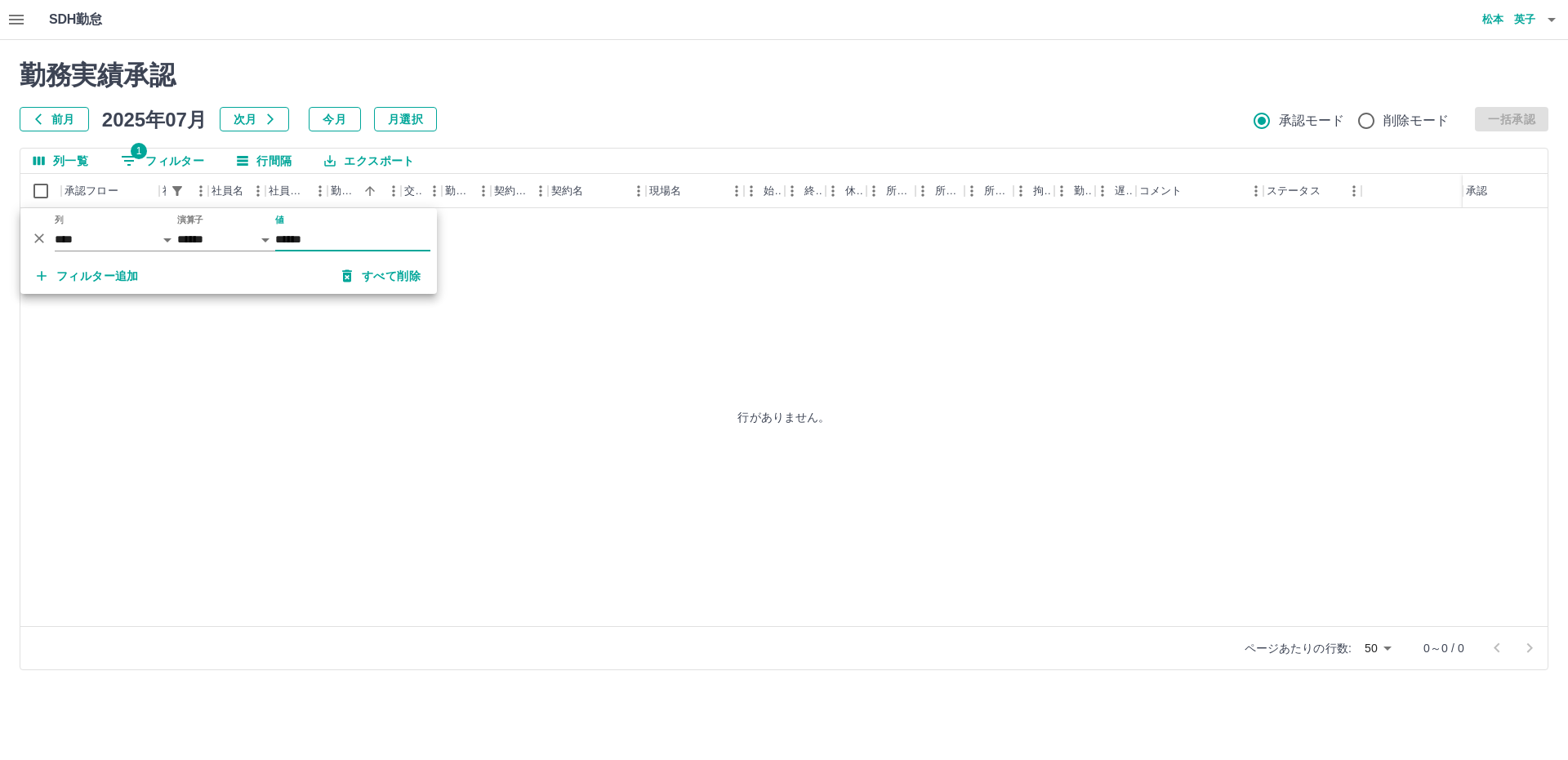 type on "******" 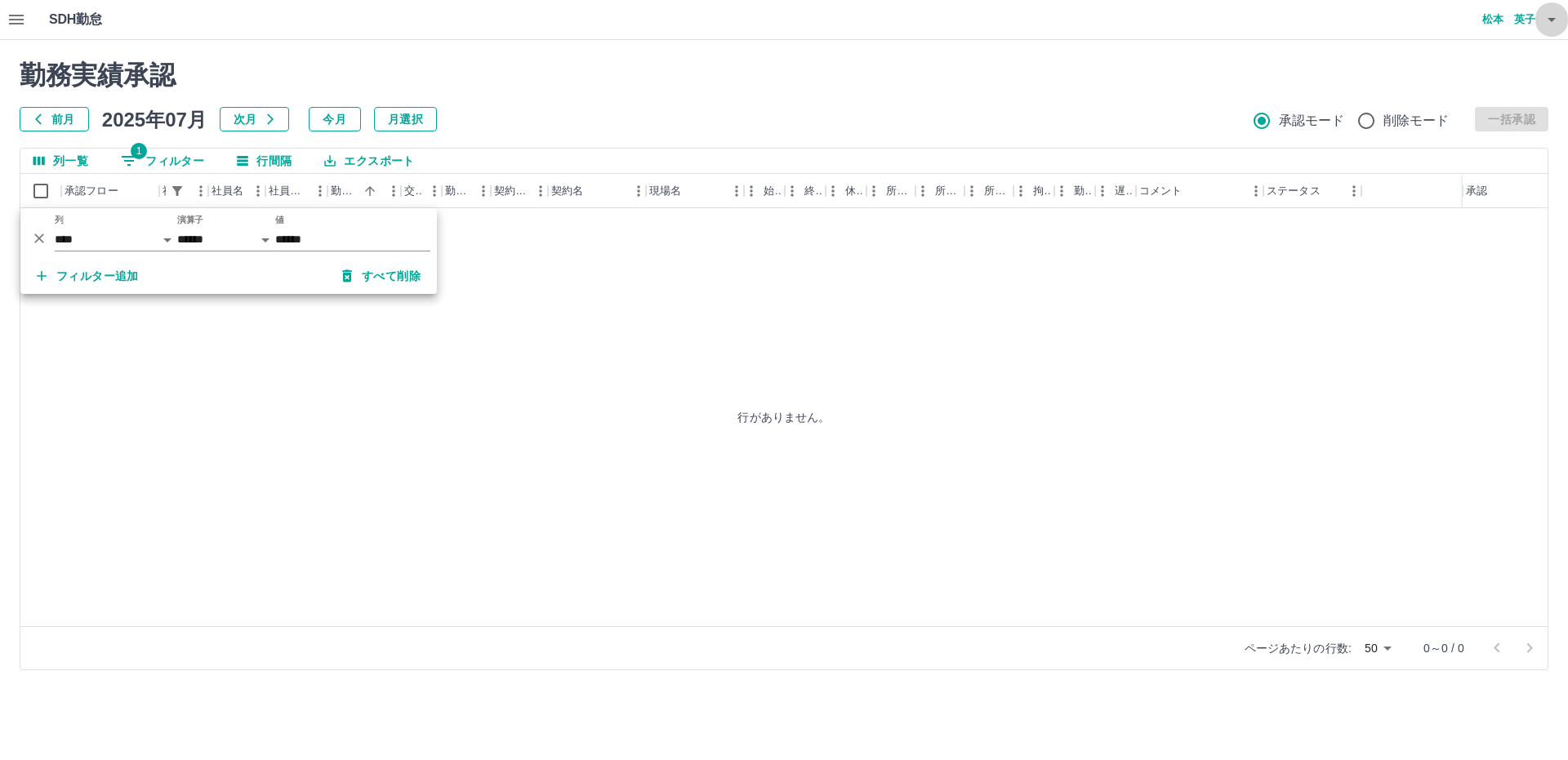 click at bounding box center [1552, 20] 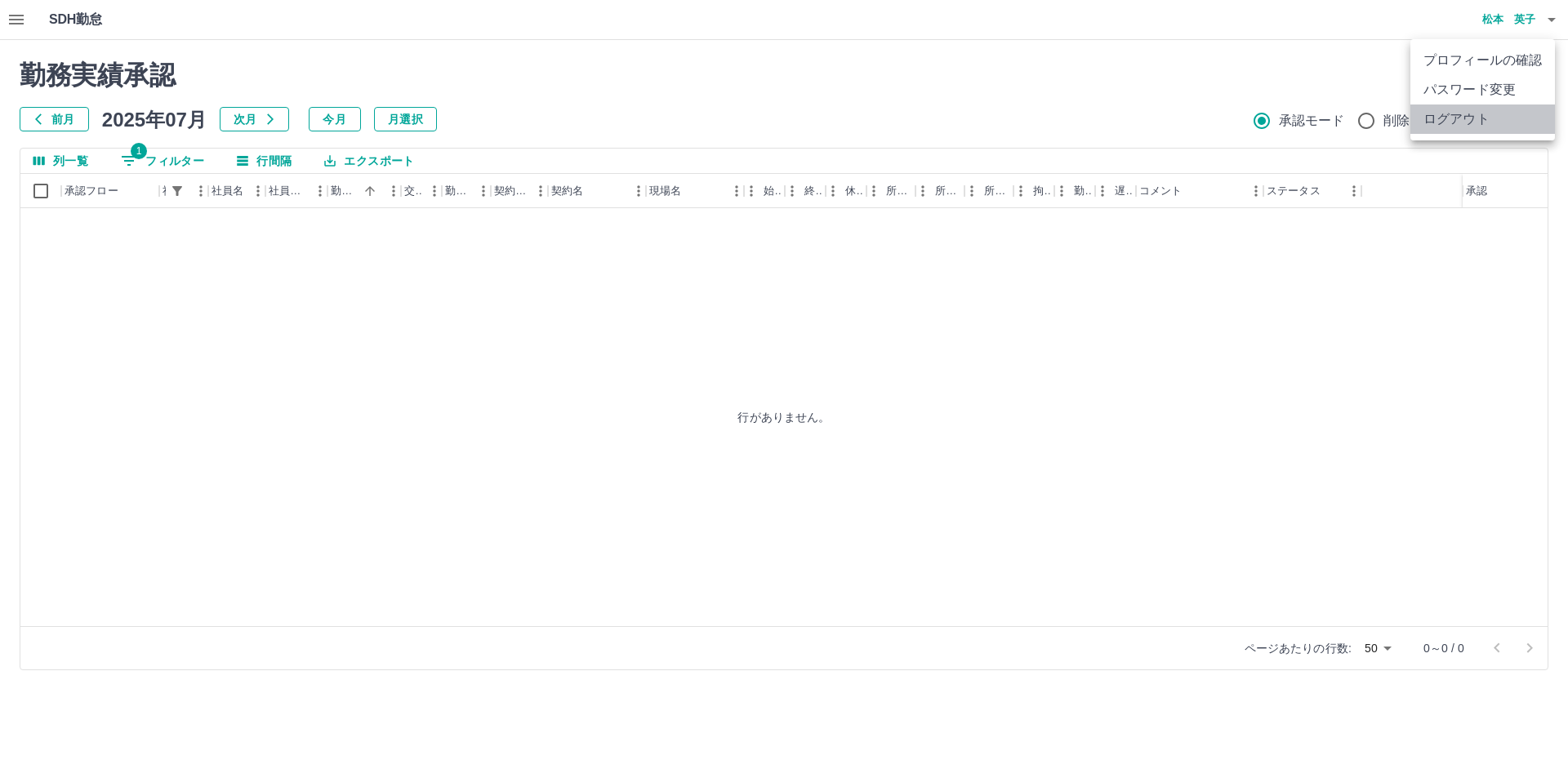 click on "ログアウト" at bounding box center (1482, 119) 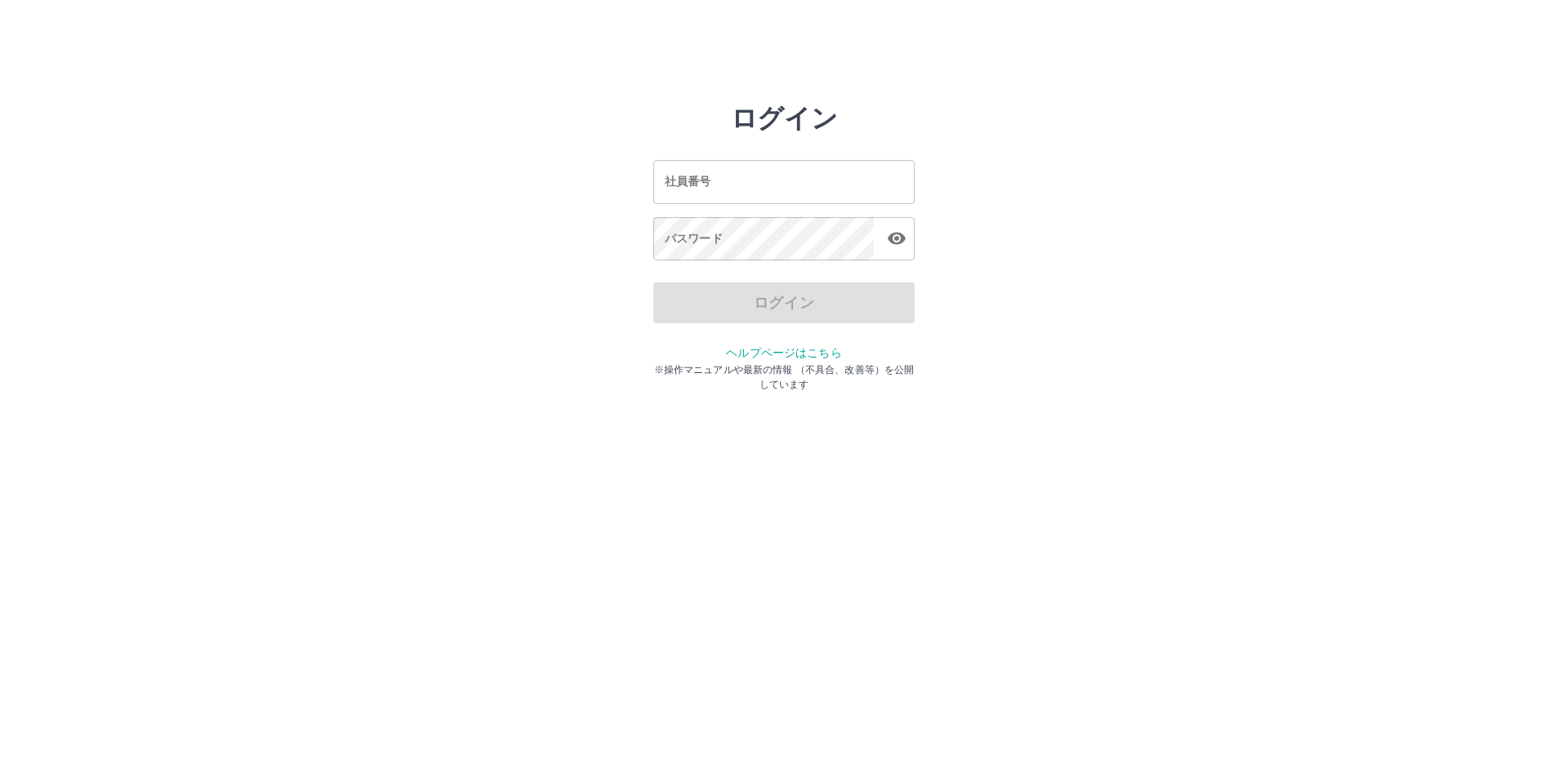 scroll, scrollTop: 0, scrollLeft: 0, axis: both 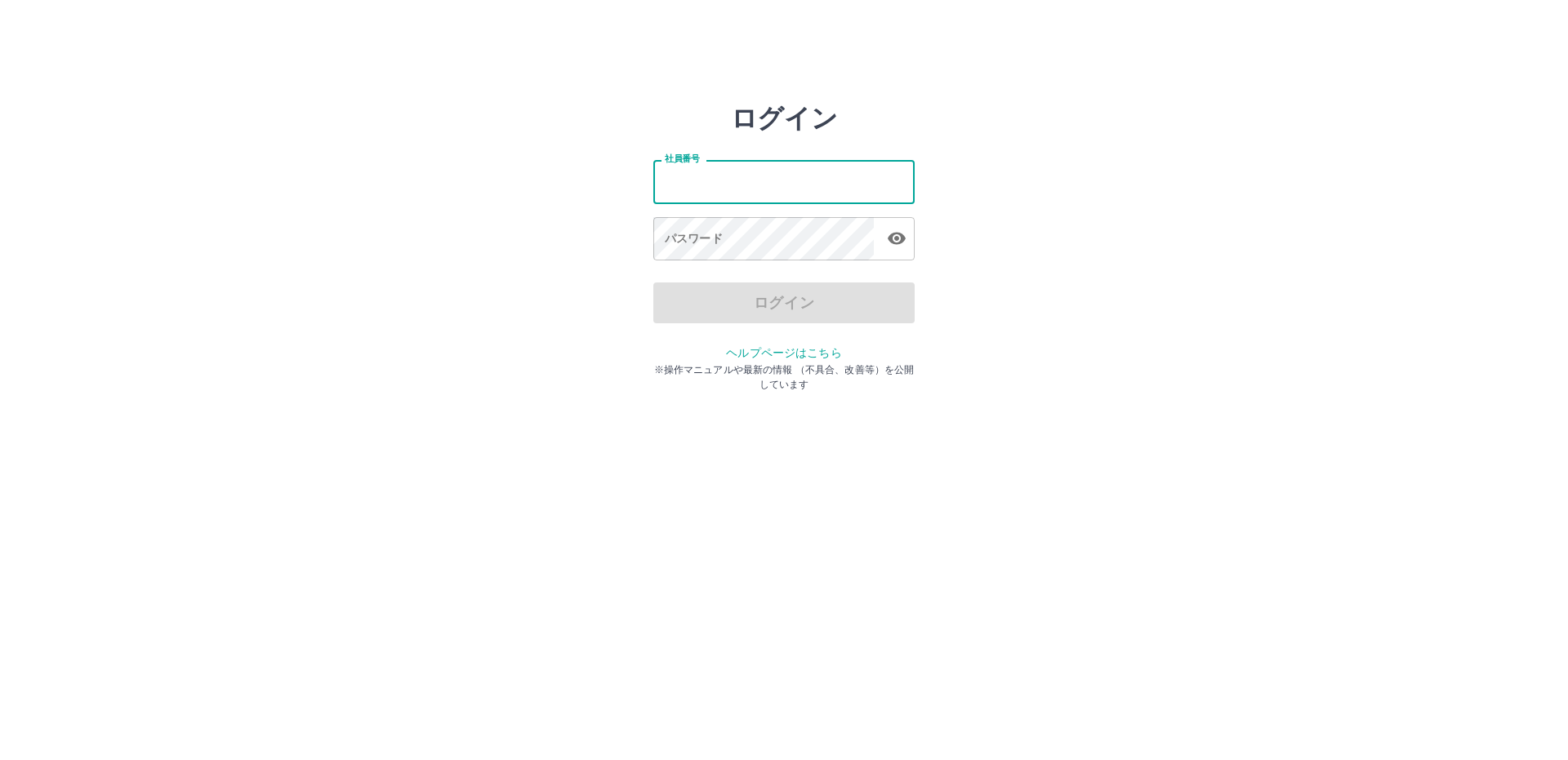 click on "社員番号" at bounding box center (784, 181) 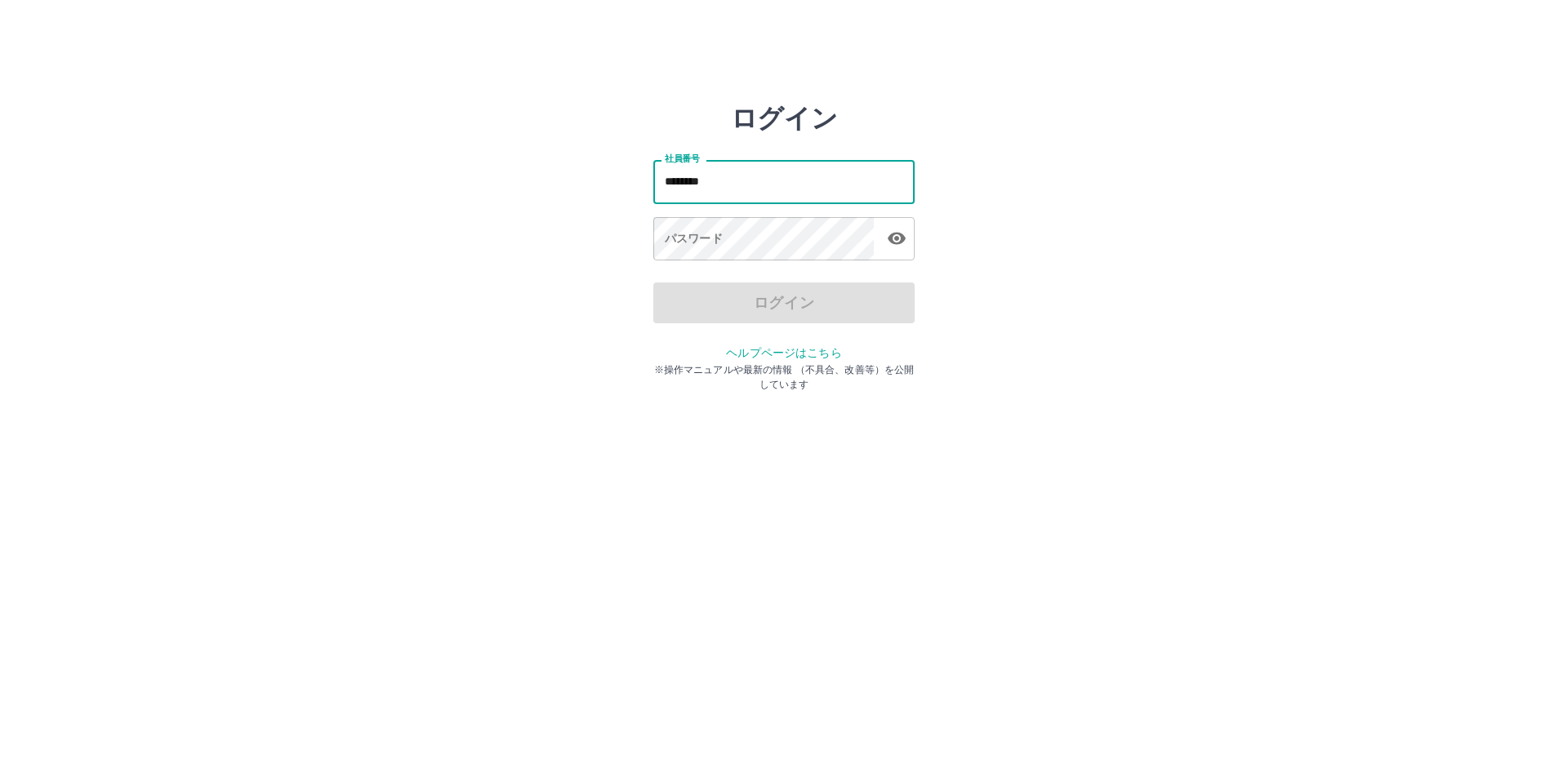 type on "*******" 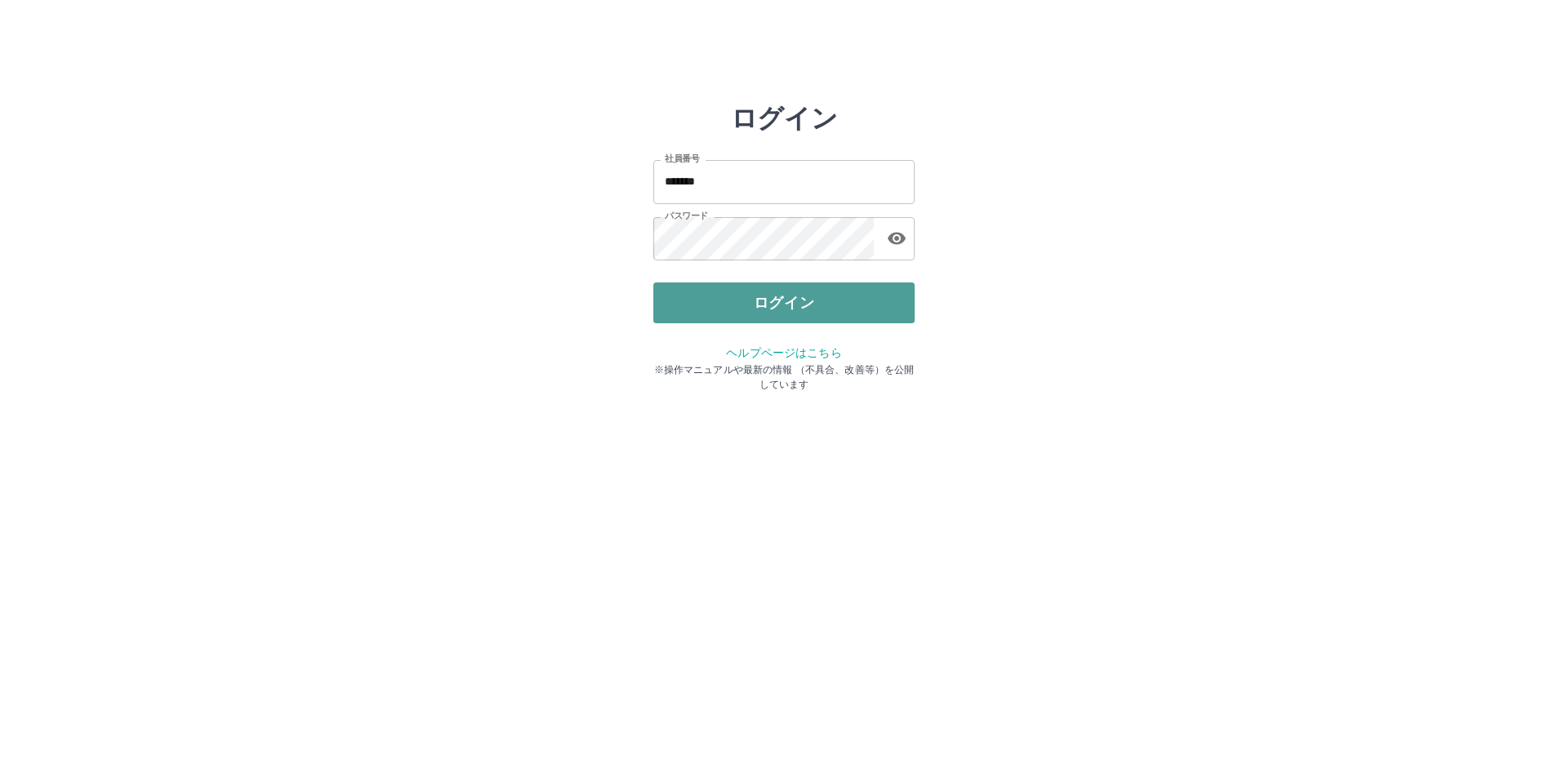 click on "ログイン" at bounding box center [784, 303] 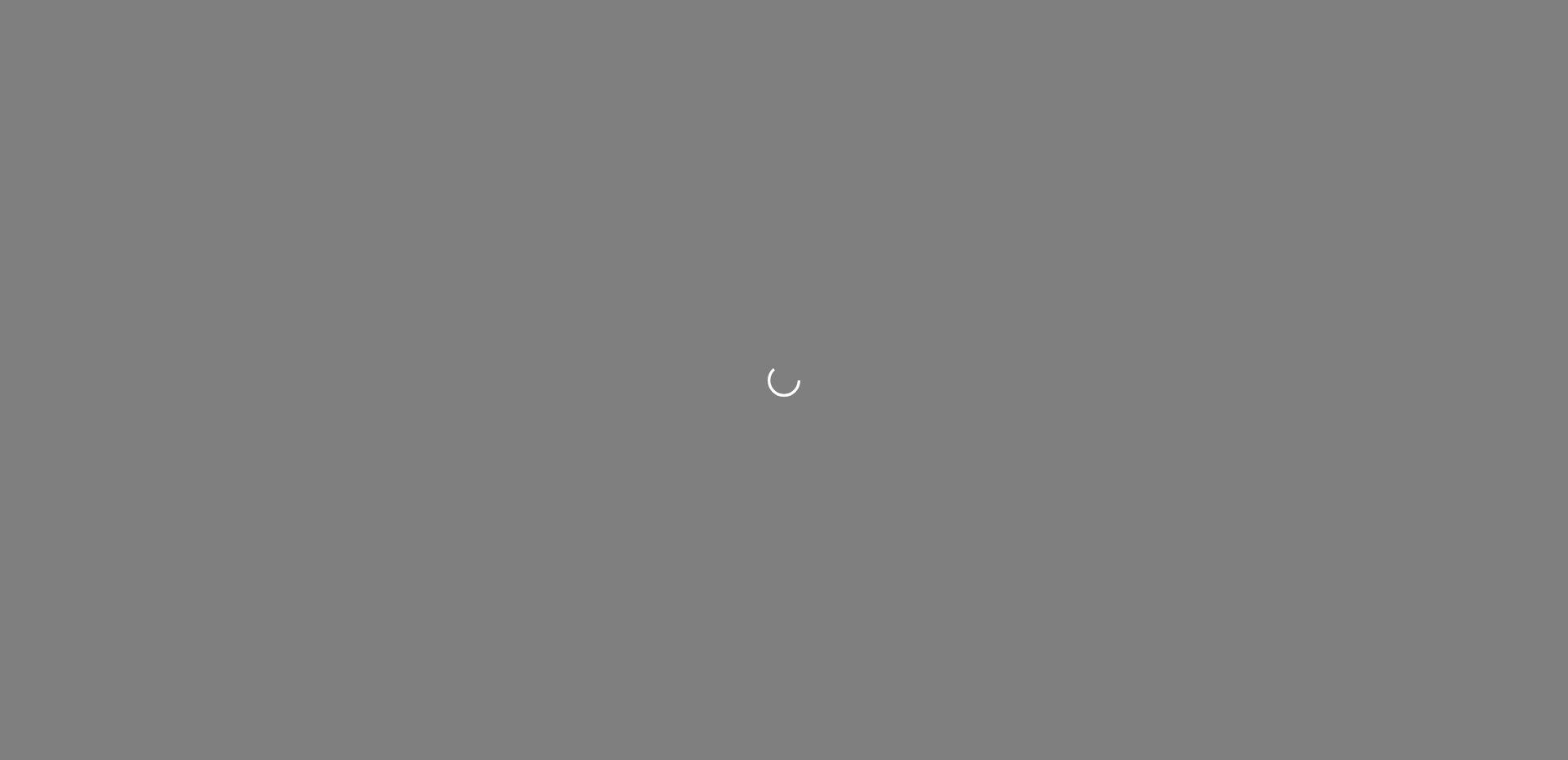 scroll, scrollTop: 0, scrollLeft: 0, axis: both 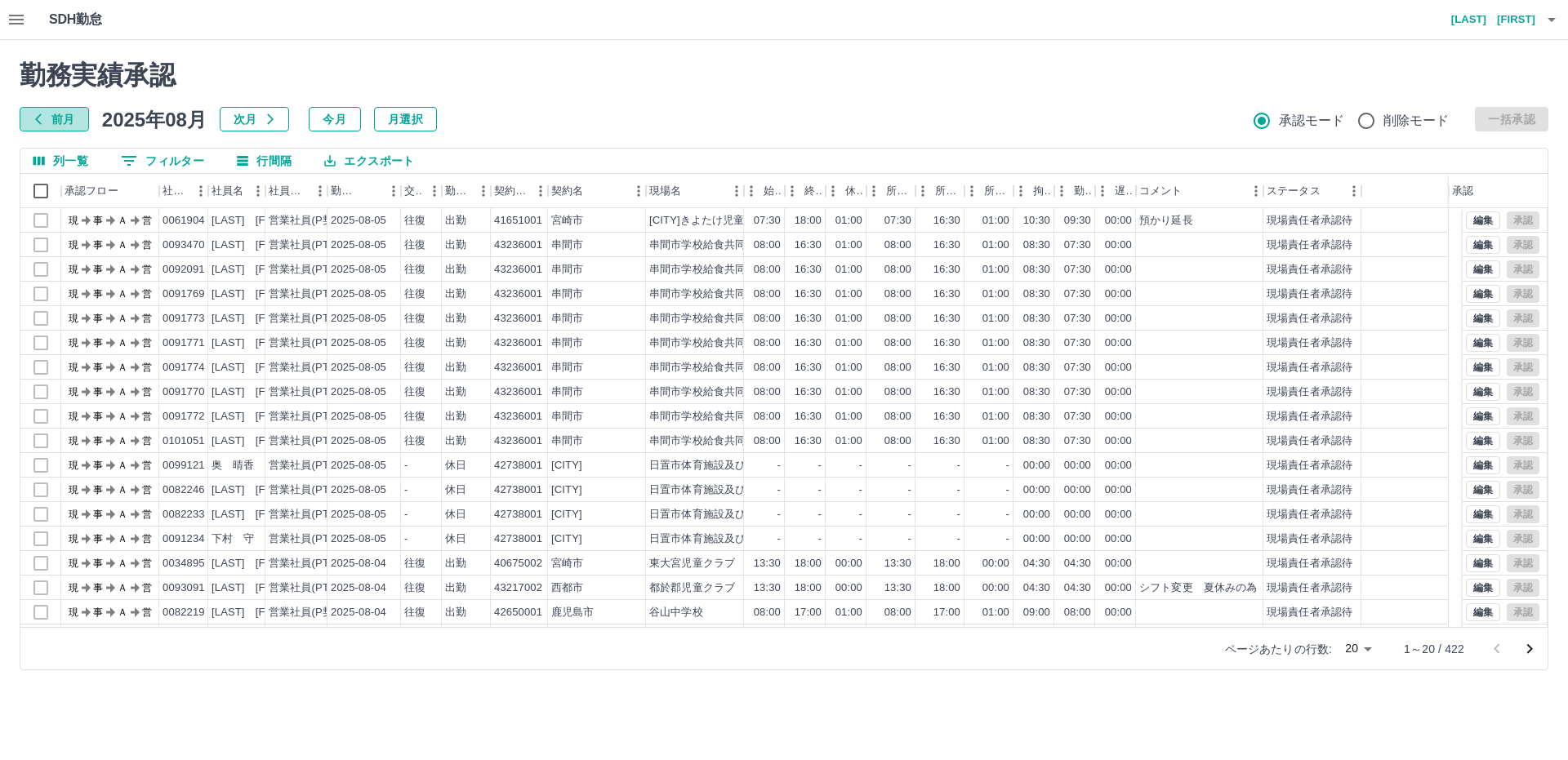 click on "前月" at bounding box center (54, 119) 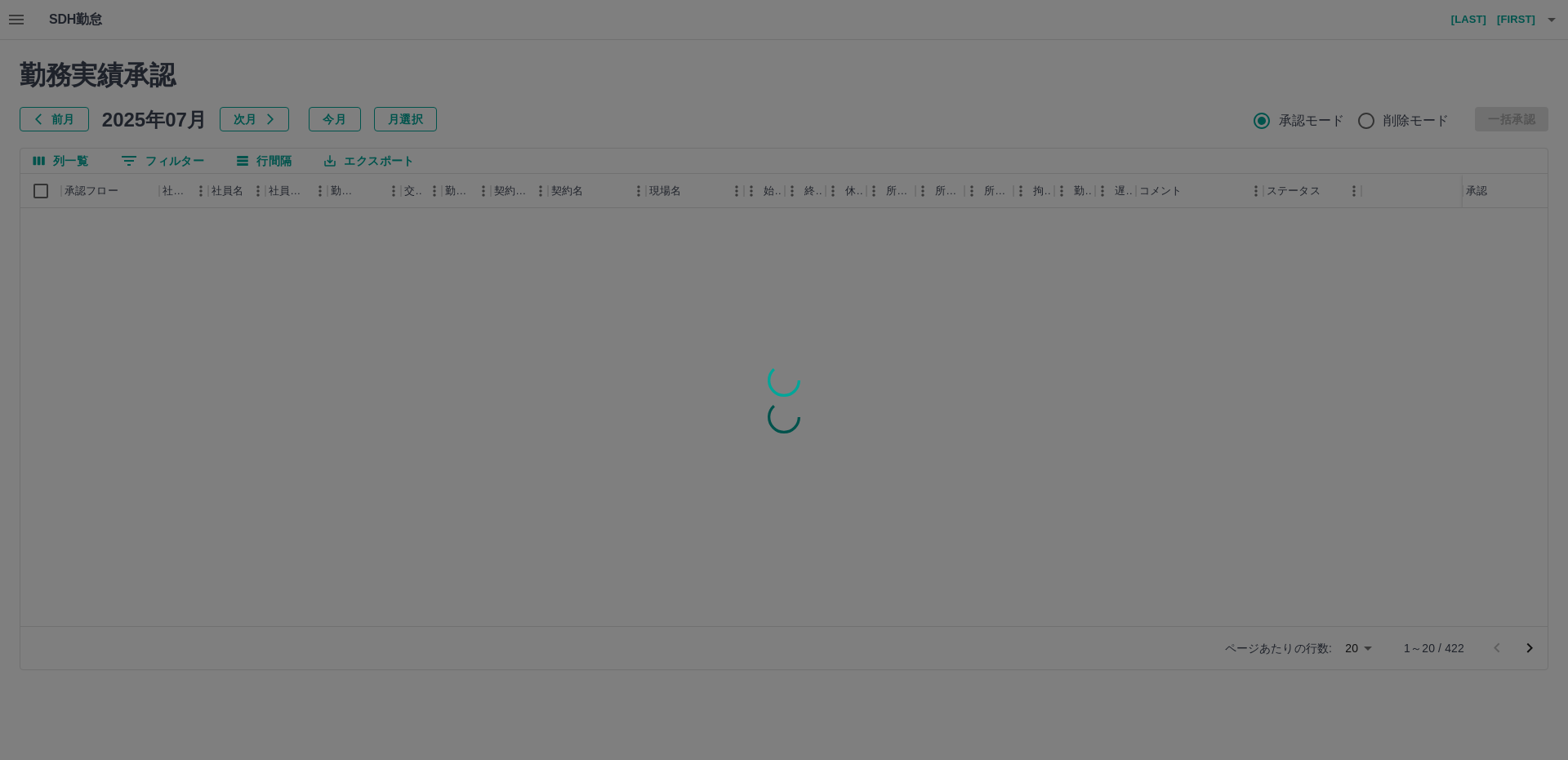 click at bounding box center (784, 380) 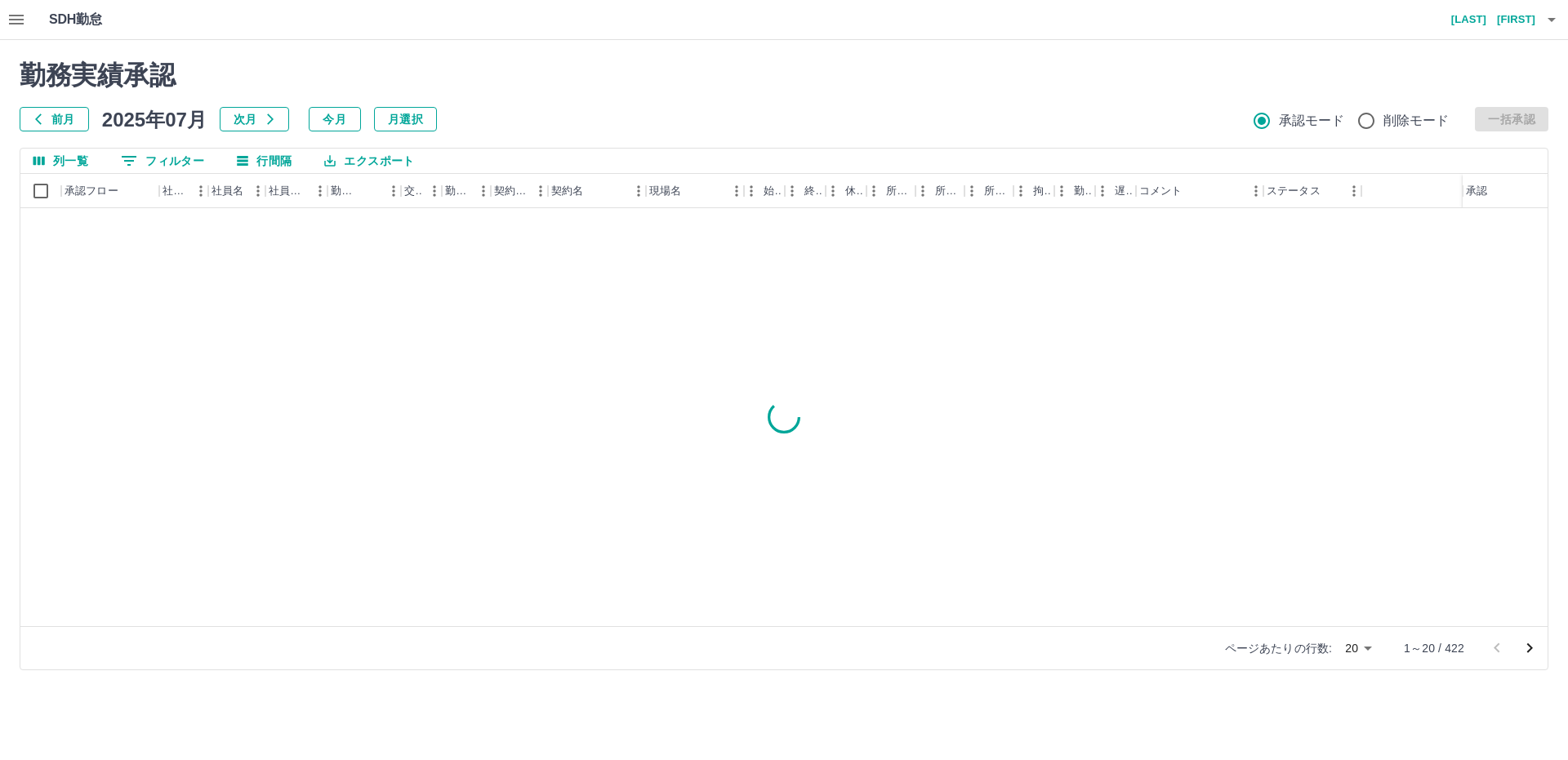 click on "0 フィルター" at bounding box center [163, 161] 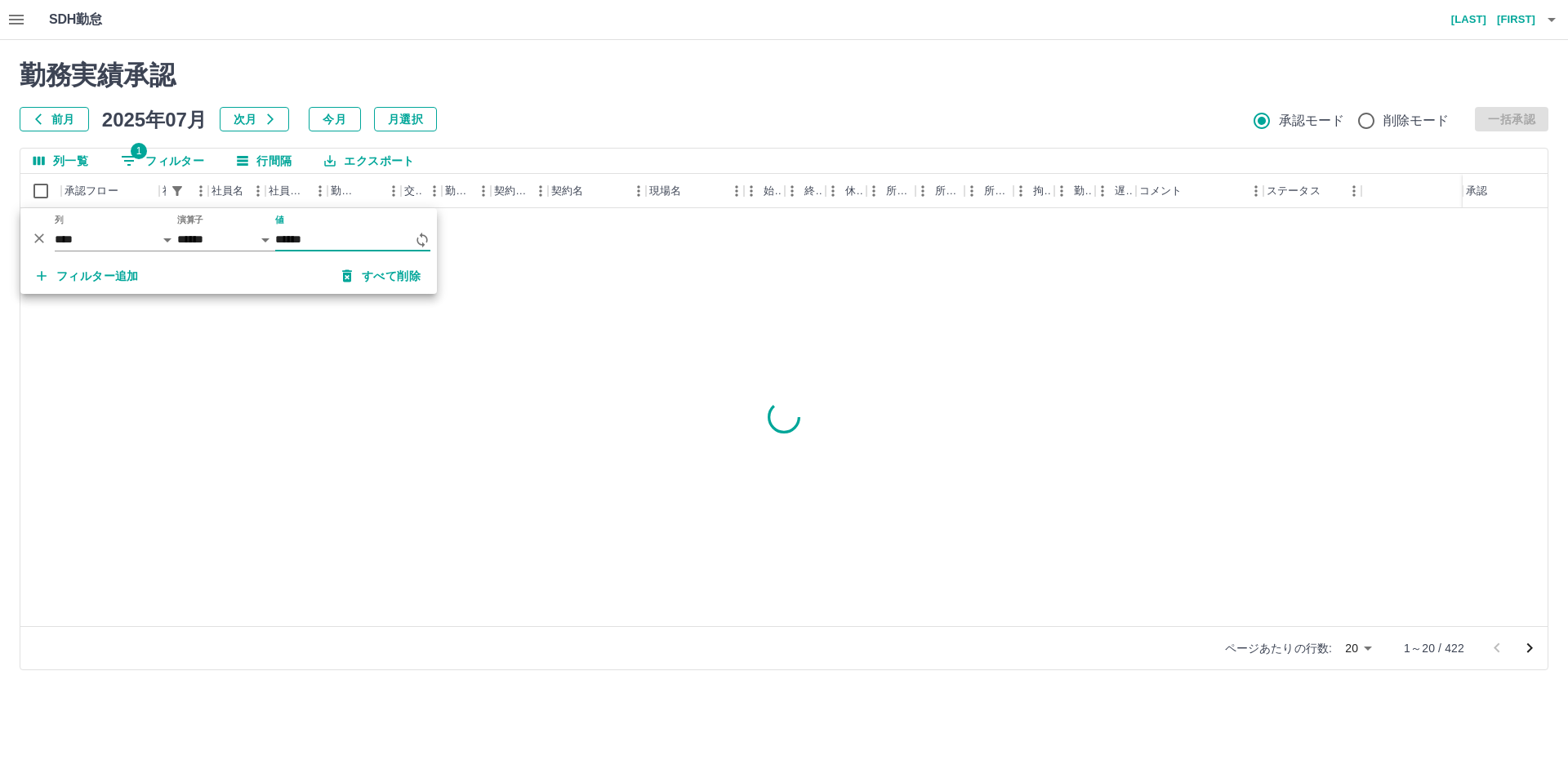 type on "******" 